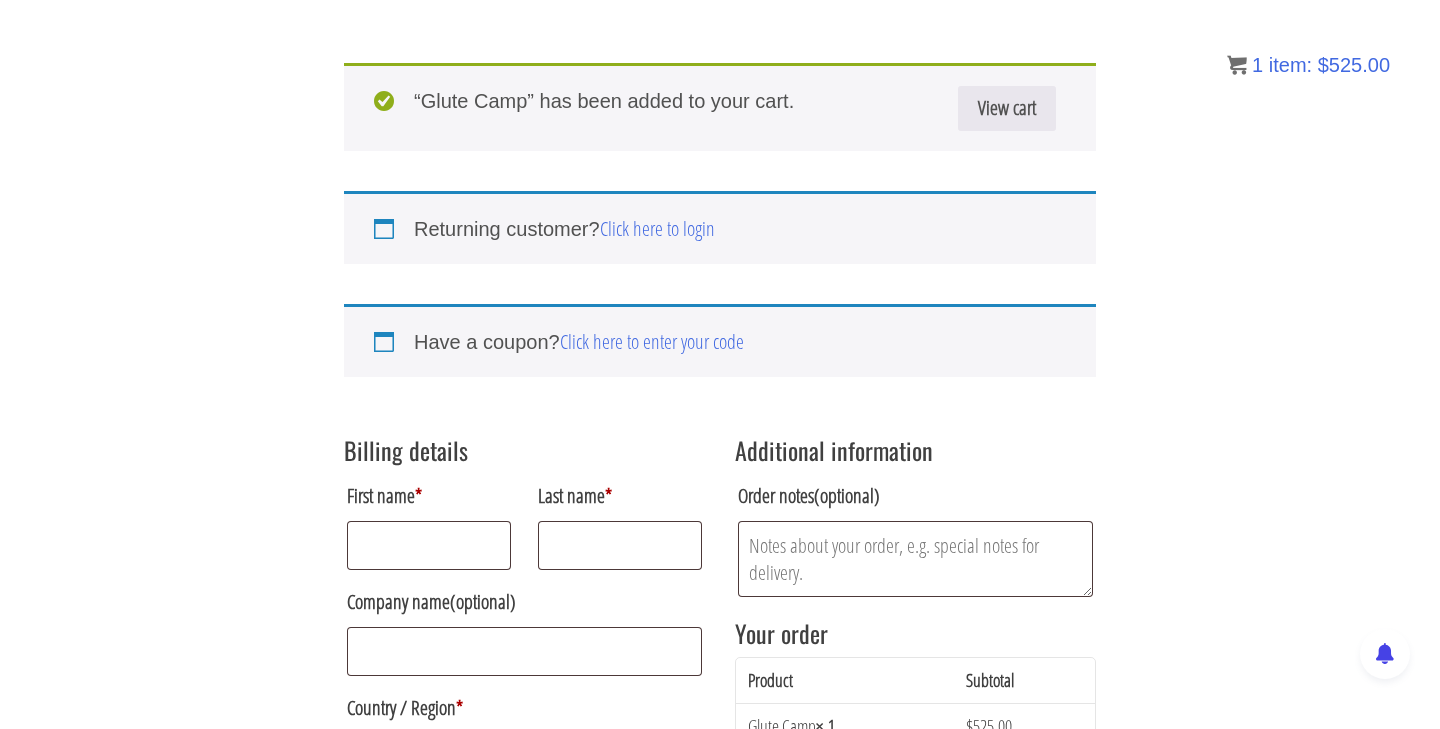 scroll, scrollTop: 147, scrollLeft: 0, axis: vertical 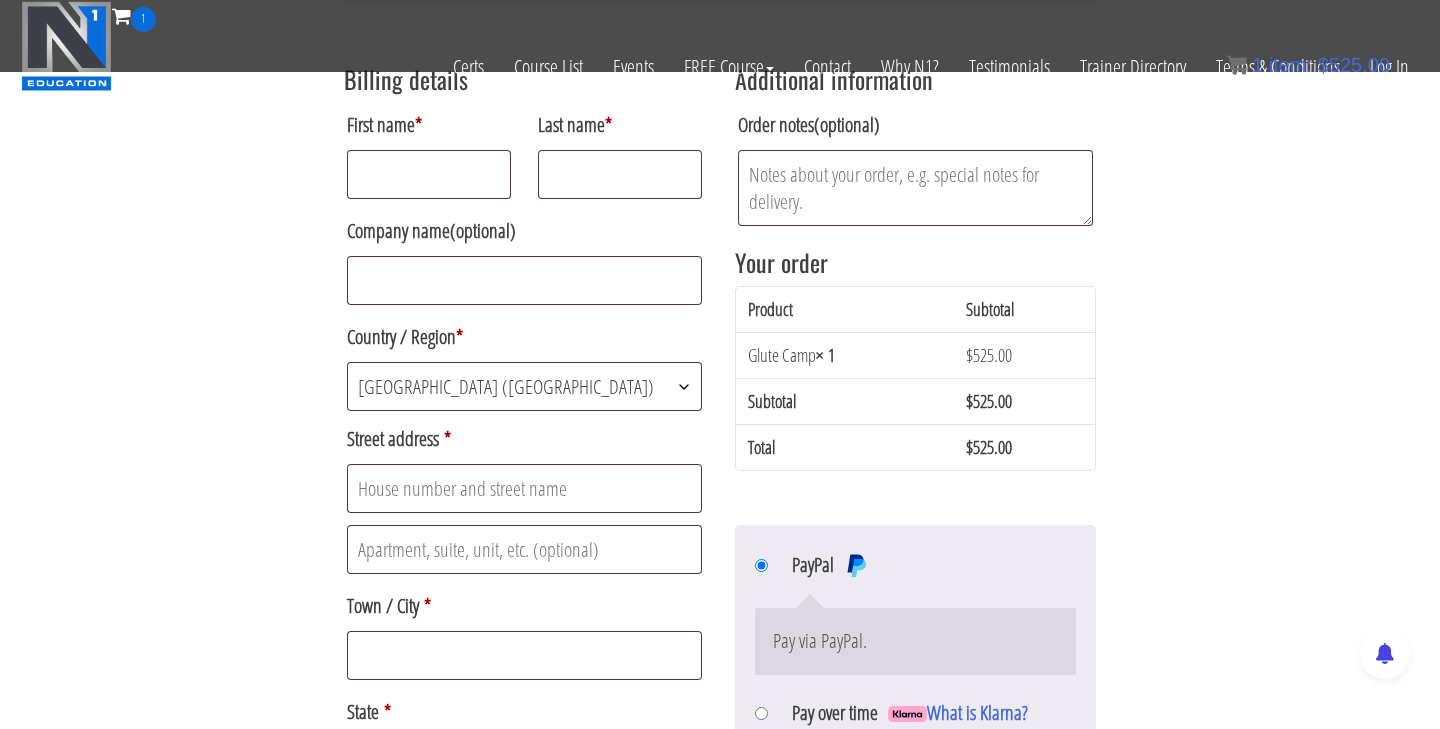 click on "First name  * Last name  * Company name  (optional) Country / Region  * Select a country / region… Afghanistan Åland Islands Albania Algeria American Samoa Andorra Angola Anguilla Antarctica Antigua and Barbuda Argentina Armenia Aruba Australia Austria Azerbaijan Bahamas Bahrain Bangladesh Barbados Belarus Belau Belgium Belize Benin Bermuda Bhutan Bolivia Bonaire, Saint Eustatius and Saba Bosnia and Herzegovina Botswana Bouvet Island Brazil British Indian Ocean Territory Brunei Bulgaria Burkina Faso Burundi Cambodia Cameroon Canada Cape Verde Cayman Islands Central African Republic Chad Chile China Christmas Island Cocos (Keeling) Islands Colombia Comoros Congo (Brazzaville) Congo (Kinshasa) Cook Islands Costa Rica Croatia Cuba Curaçao Cyprus Czech Republic Denmark Djibouti Dominica Dominican Republic Ecuador Egypt El Salvador Equatorial Guinea Eritrea Estonia Eswatini Ethiopia Falkland Islands Faroe Islands Fiji Finland France French Guiana French Polynesia French Southern Territories Gabon" at bounding box center [524, 602] 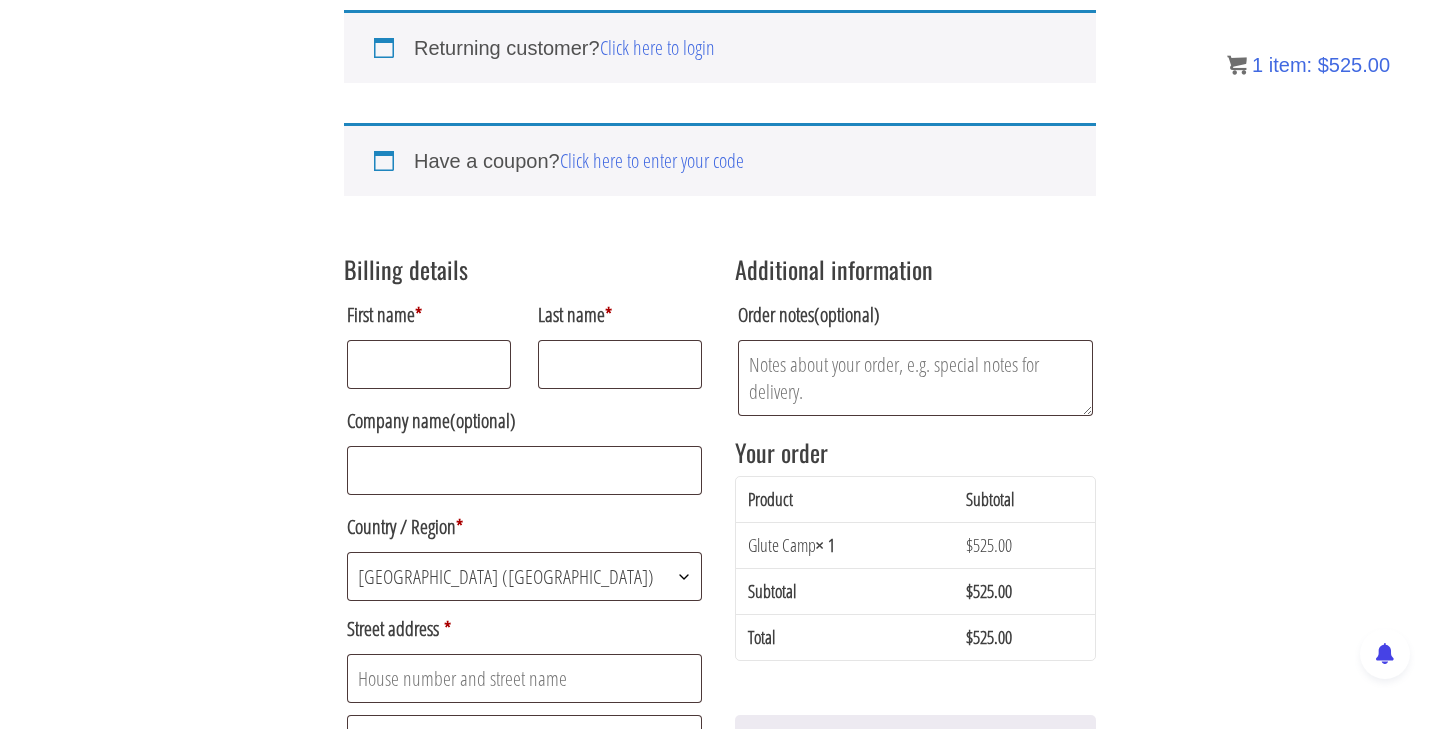 scroll, scrollTop: 309, scrollLeft: 0, axis: vertical 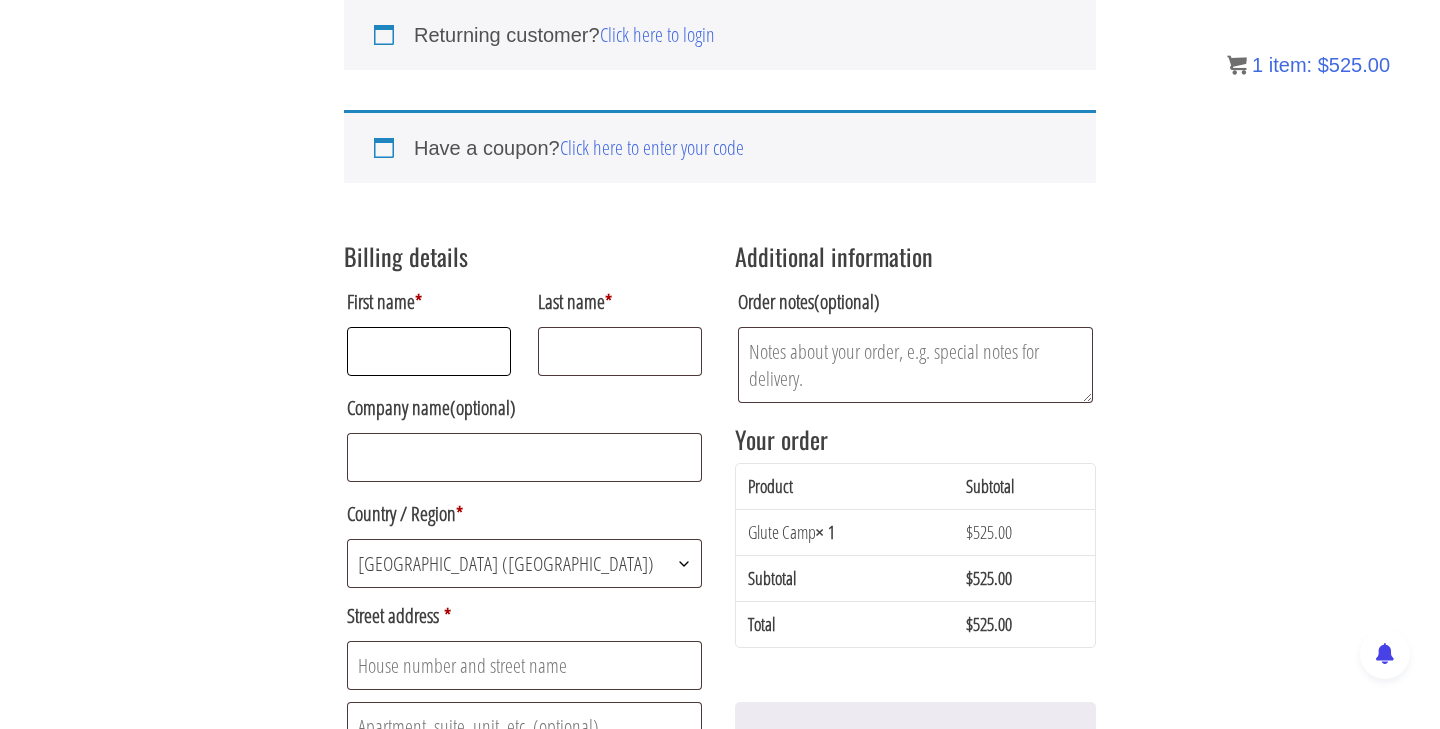 click on "First name  *" at bounding box center [429, 351] 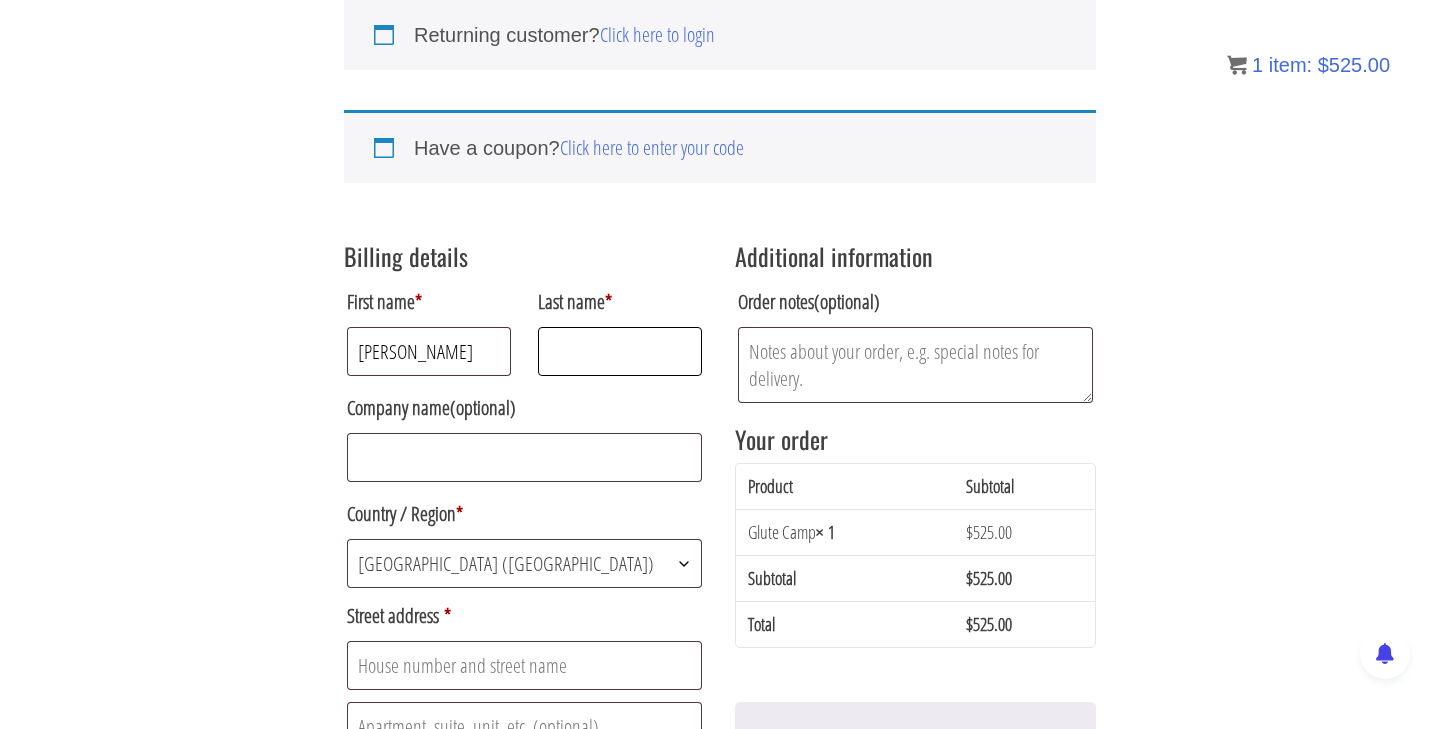 type on "DuQue" 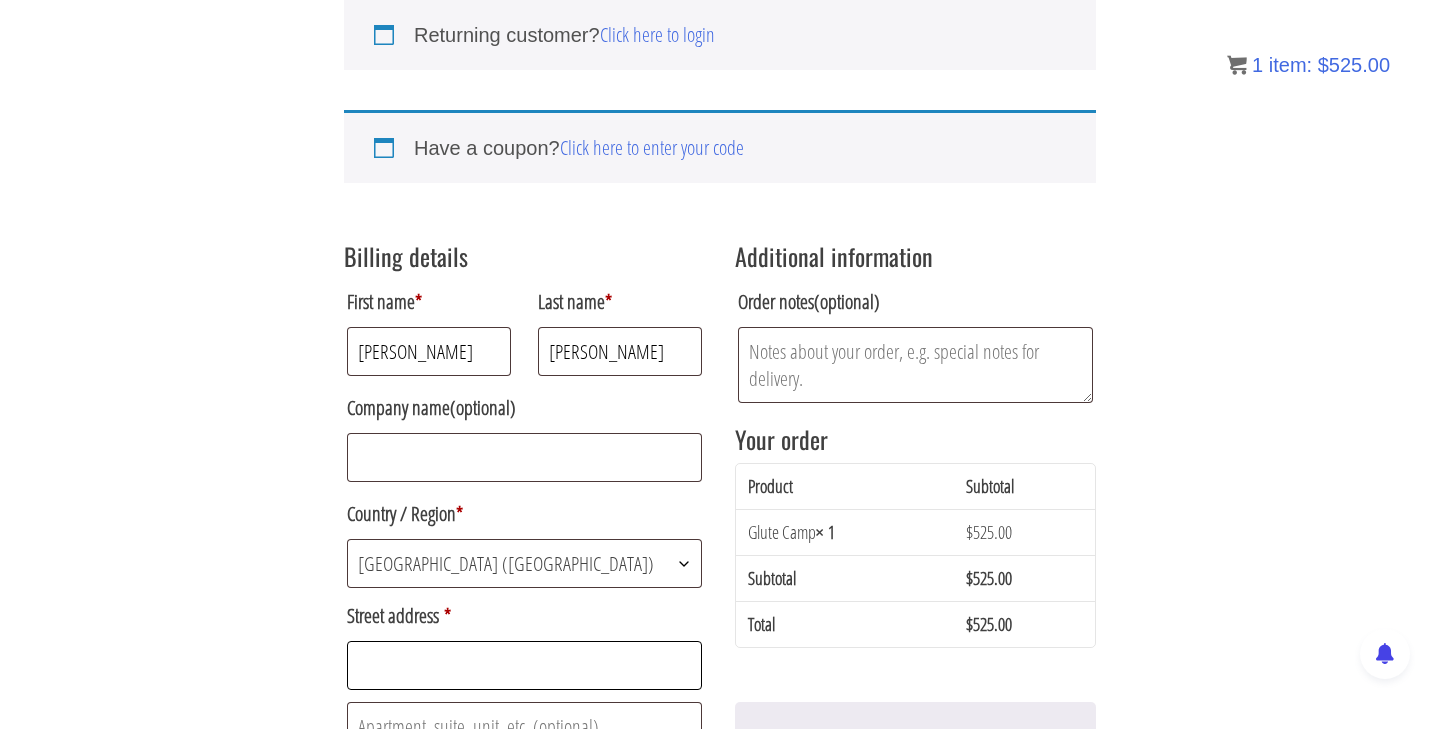 type on "25 Northeast 5th Street" 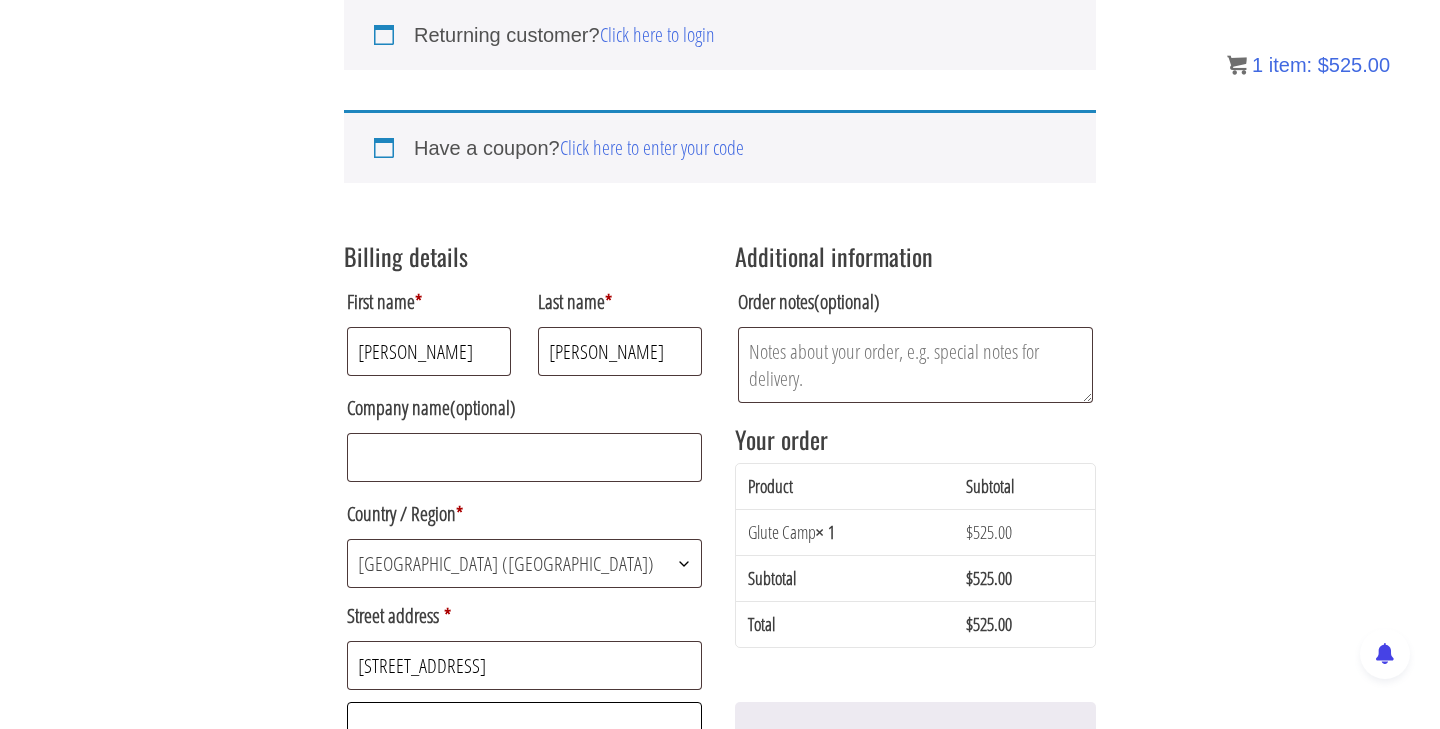type on "2518" 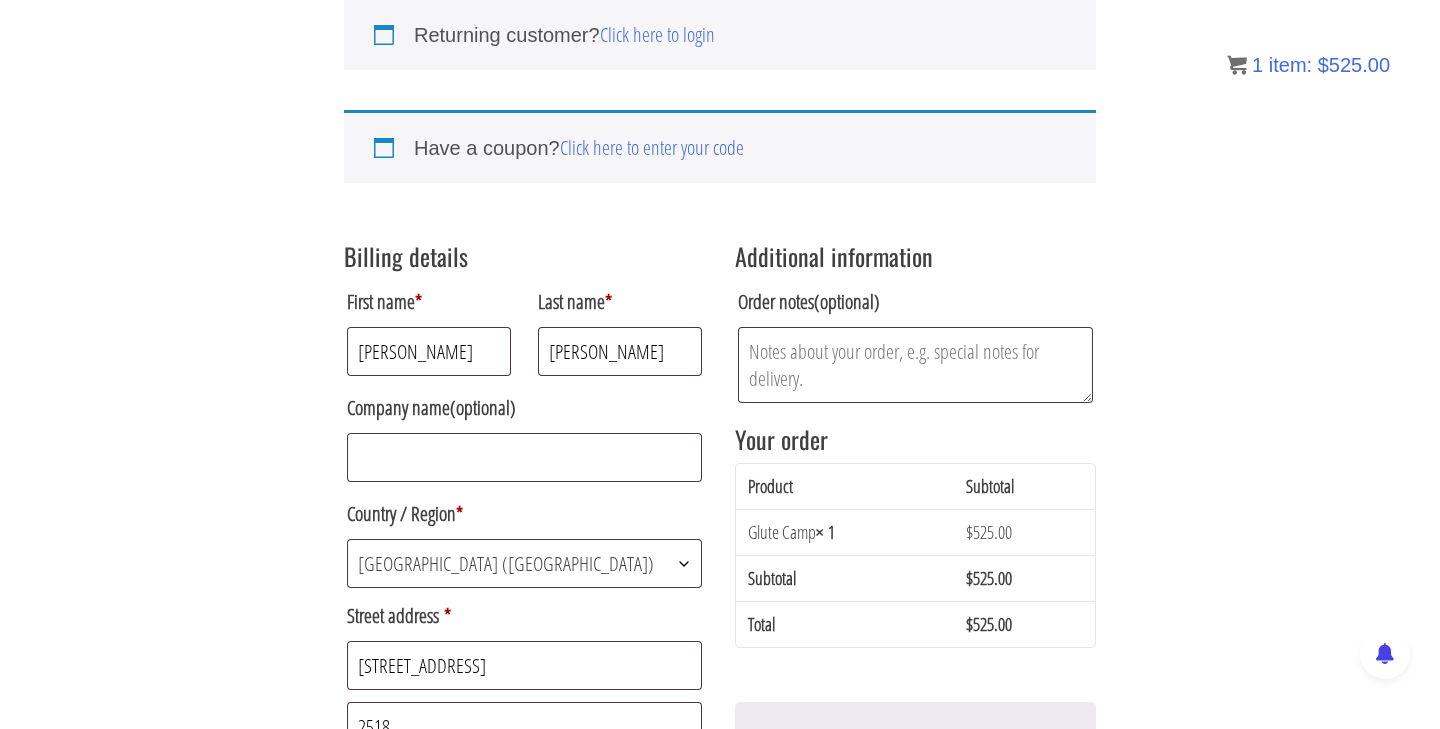 type on "[GEOGRAPHIC_DATA]" 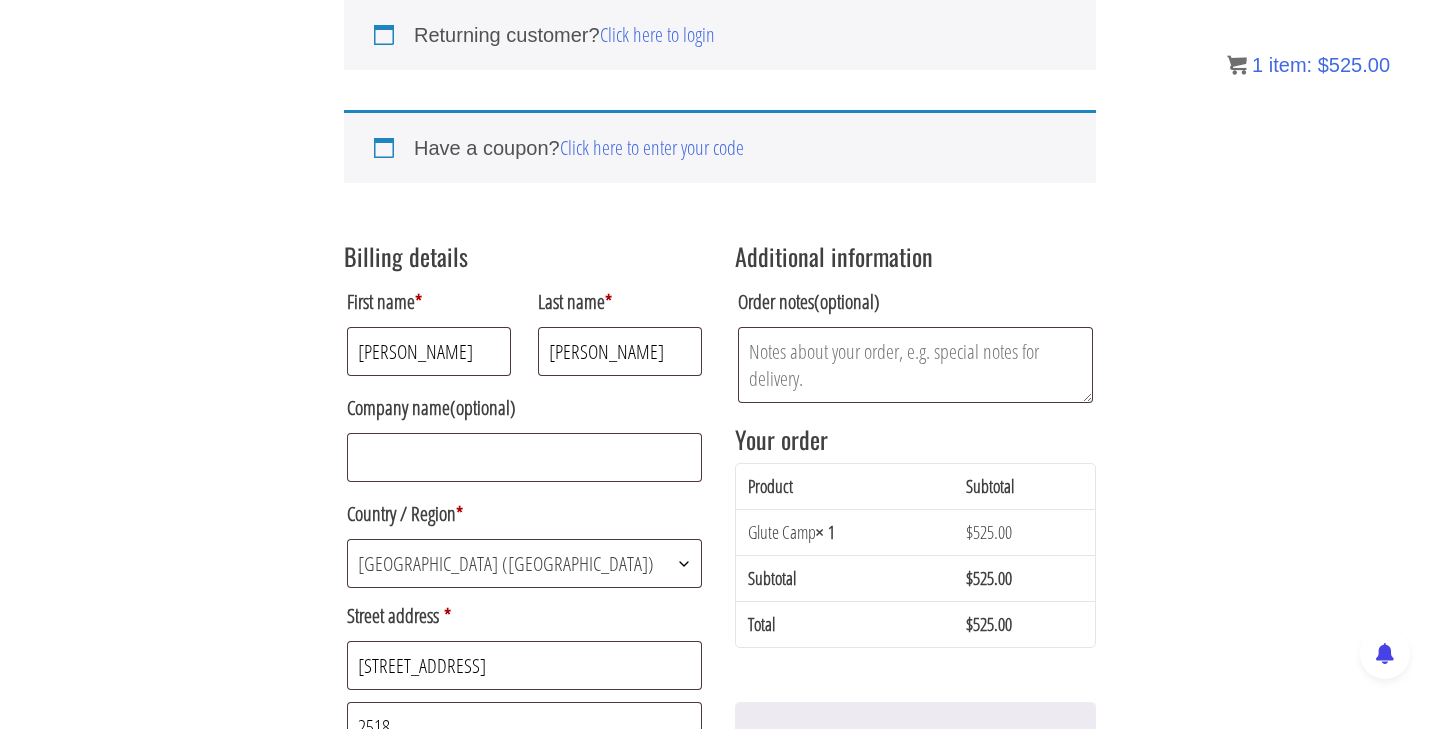 type on "[EMAIL_ADDRESS][DOMAIN_NAME]" 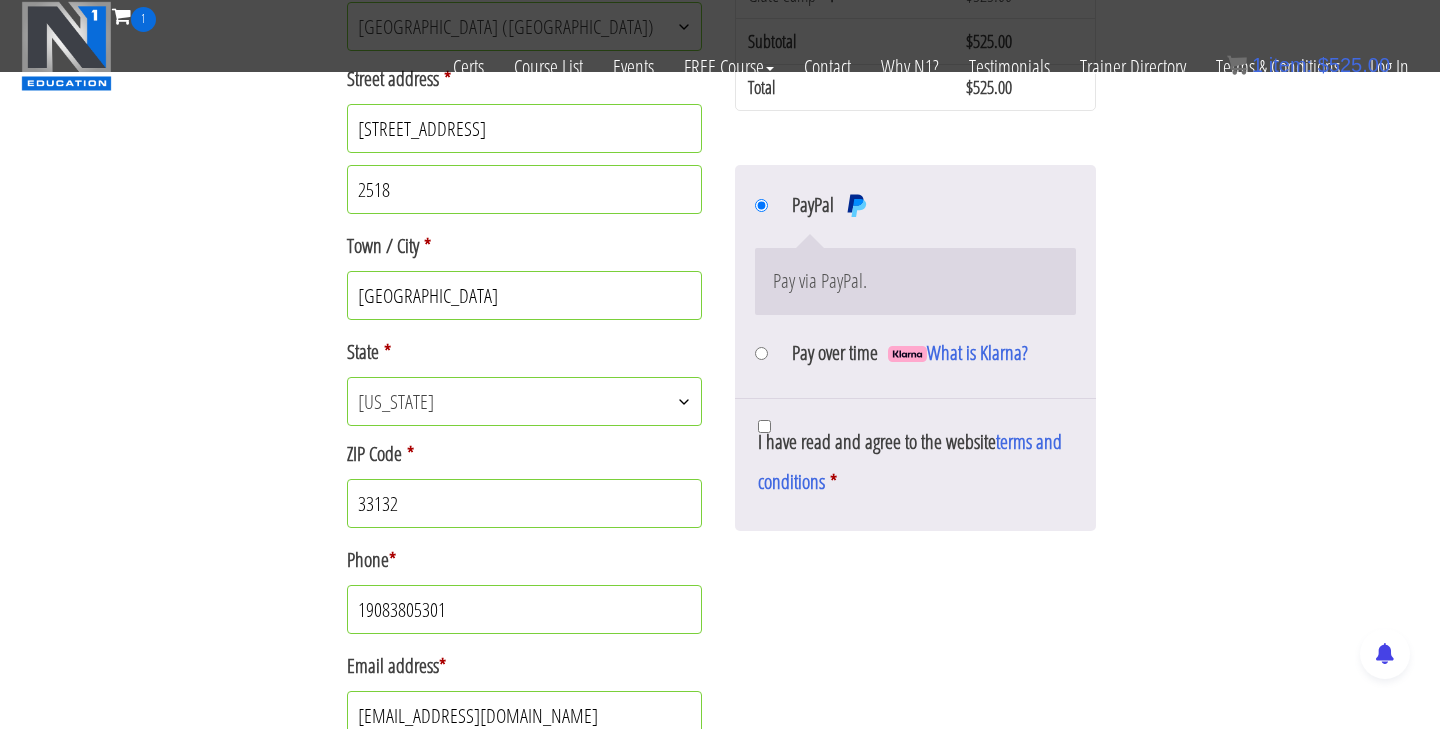 scroll, scrollTop: 715, scrollLeft: 0, axis: vertical 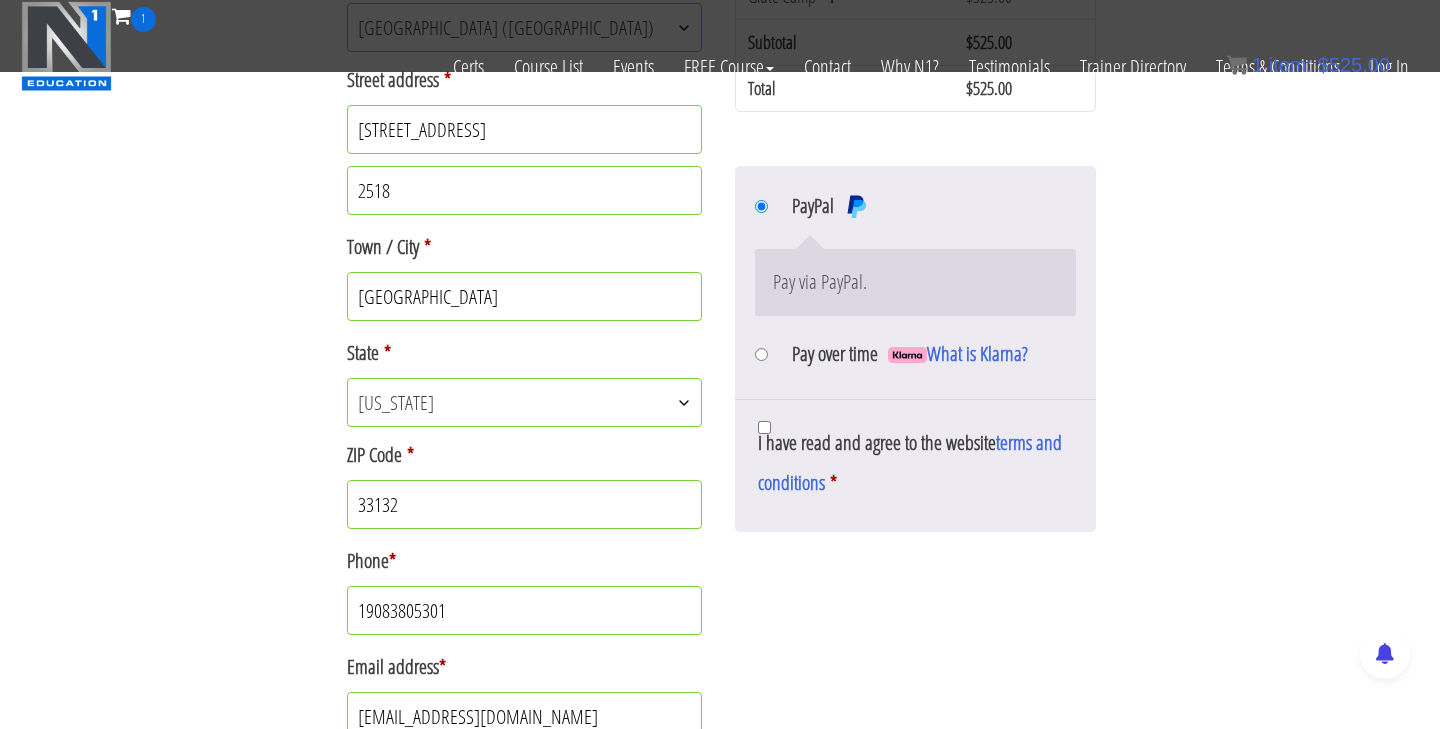 click on "PayPal
Pay via PayPal.
Pay over time  What is Klarna?" at bounding box center (915, 283) 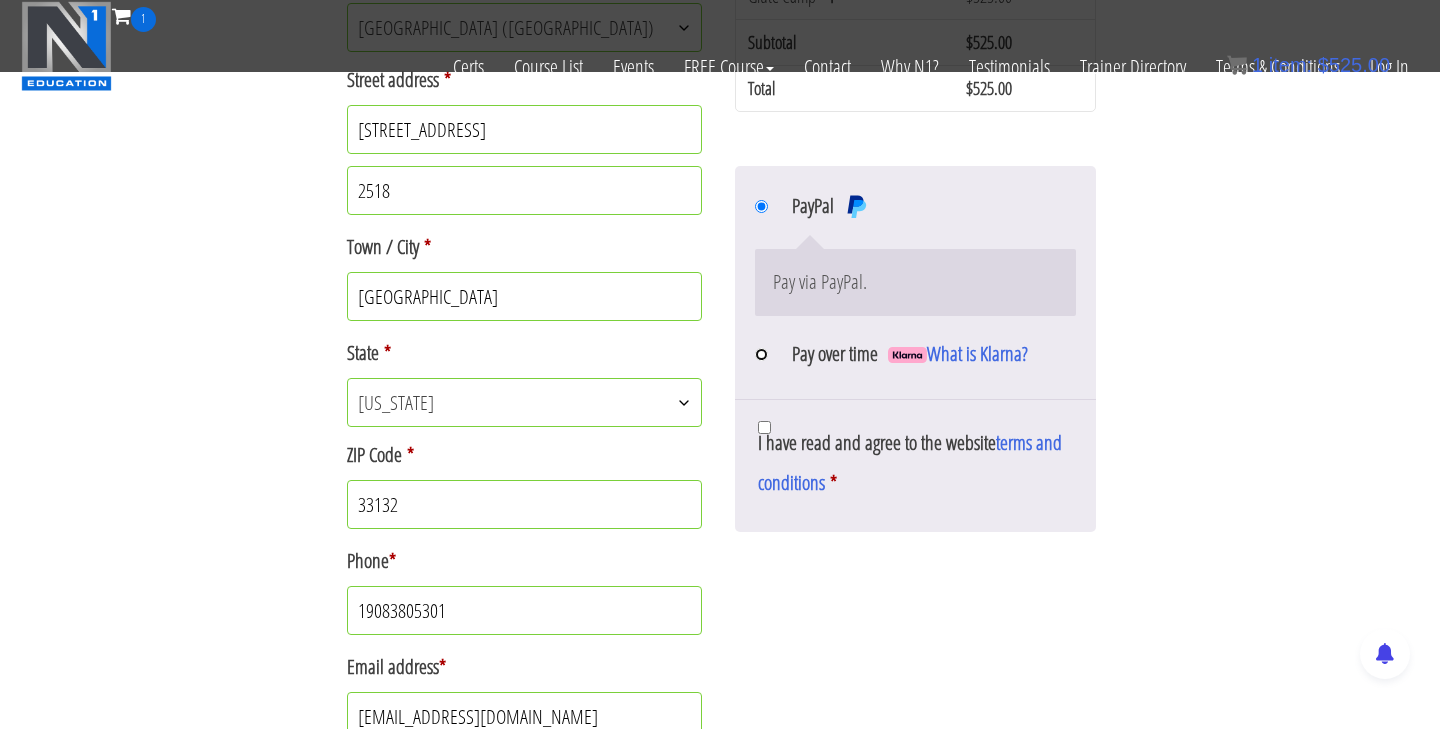 click on "Pay over time  What is Klarna?" at bounding box center (761, 354) 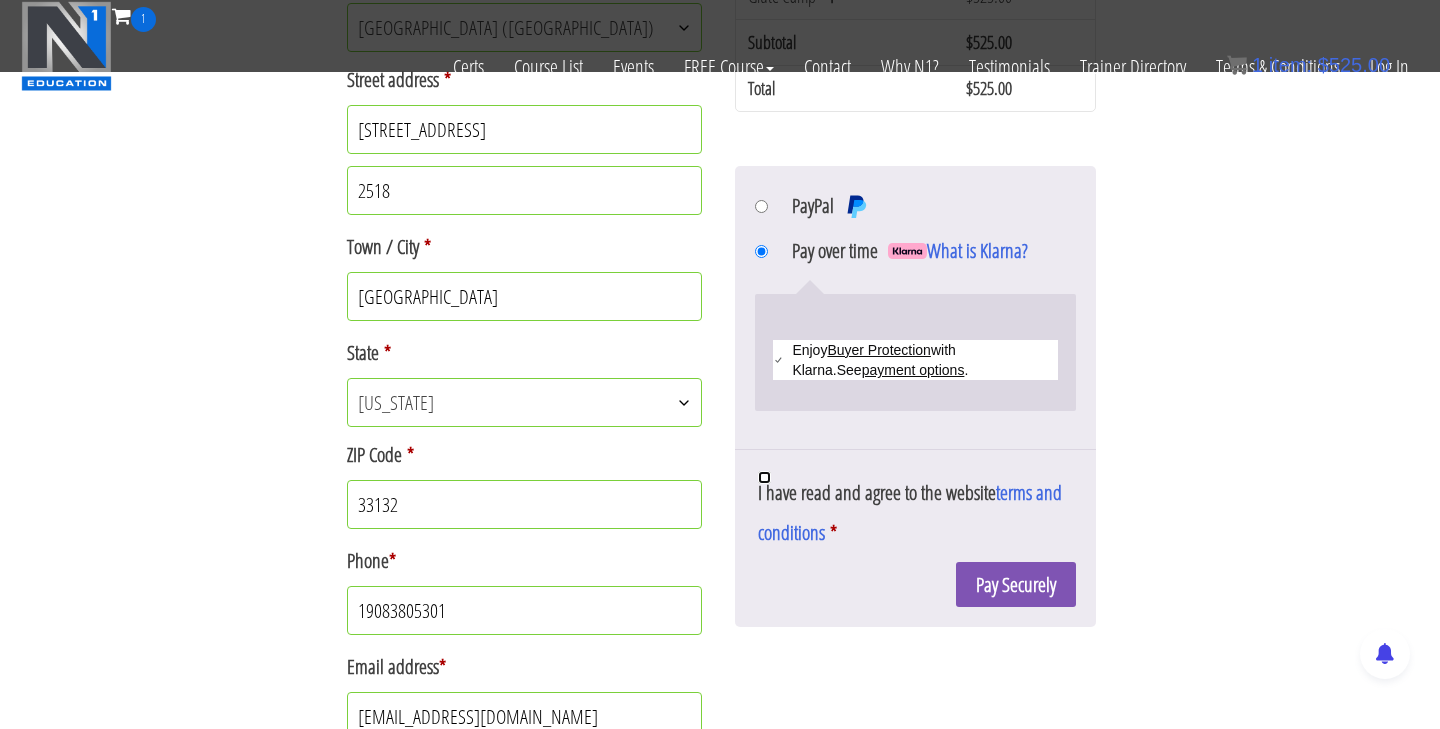 click on "I have read and agree to the website  terms and conditions   *" at bounding box center (764, 477) 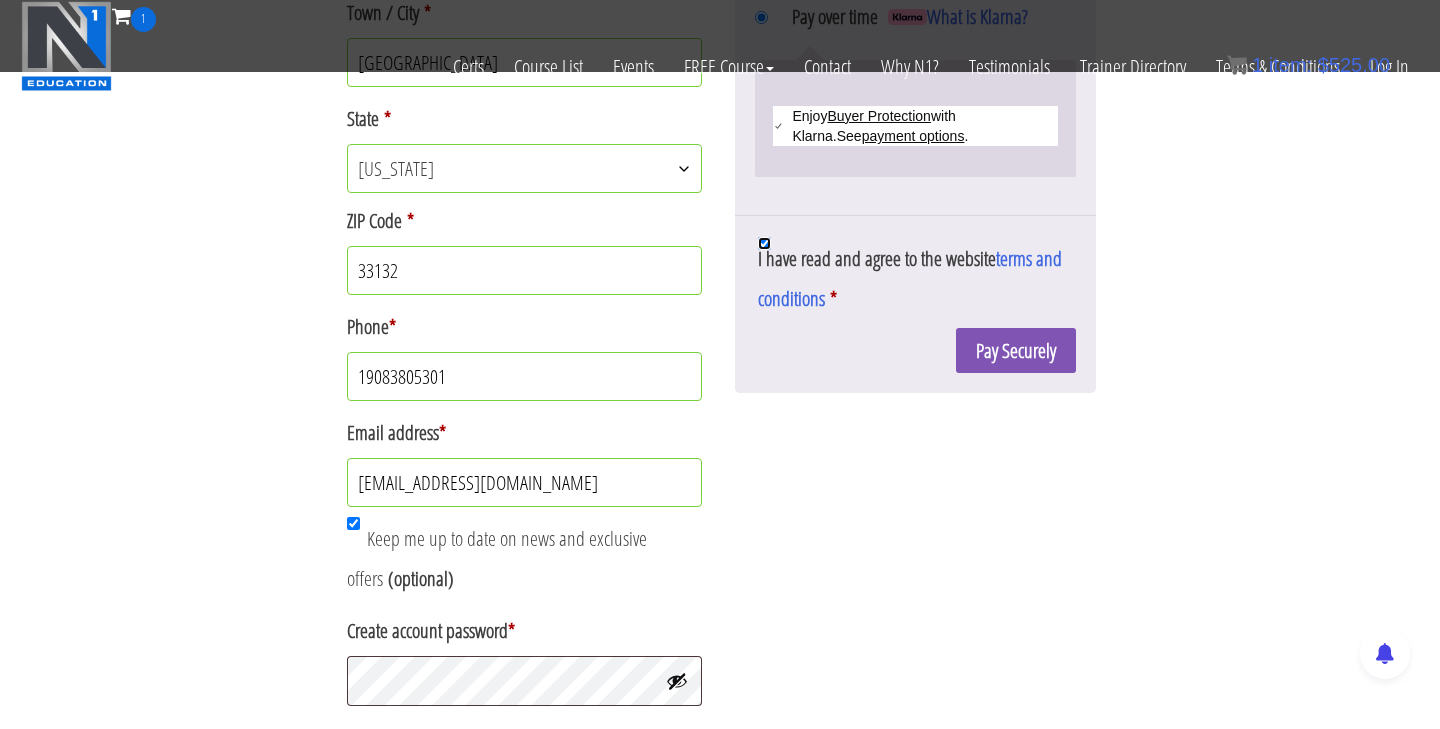 scroll, scrollTop: 944, scrollLeft: 0, axis: vertical 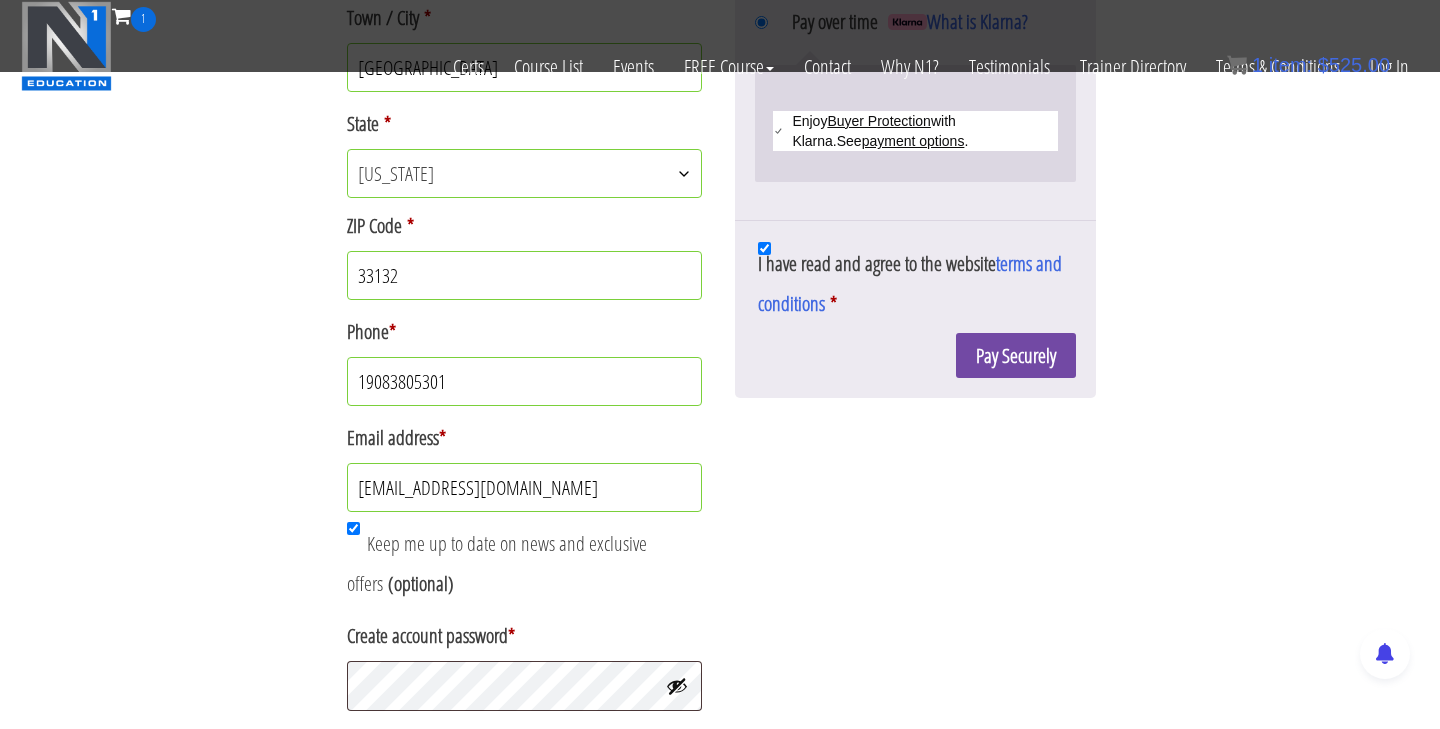 click on "Pay Securely" at bounding box center (1016, 355) 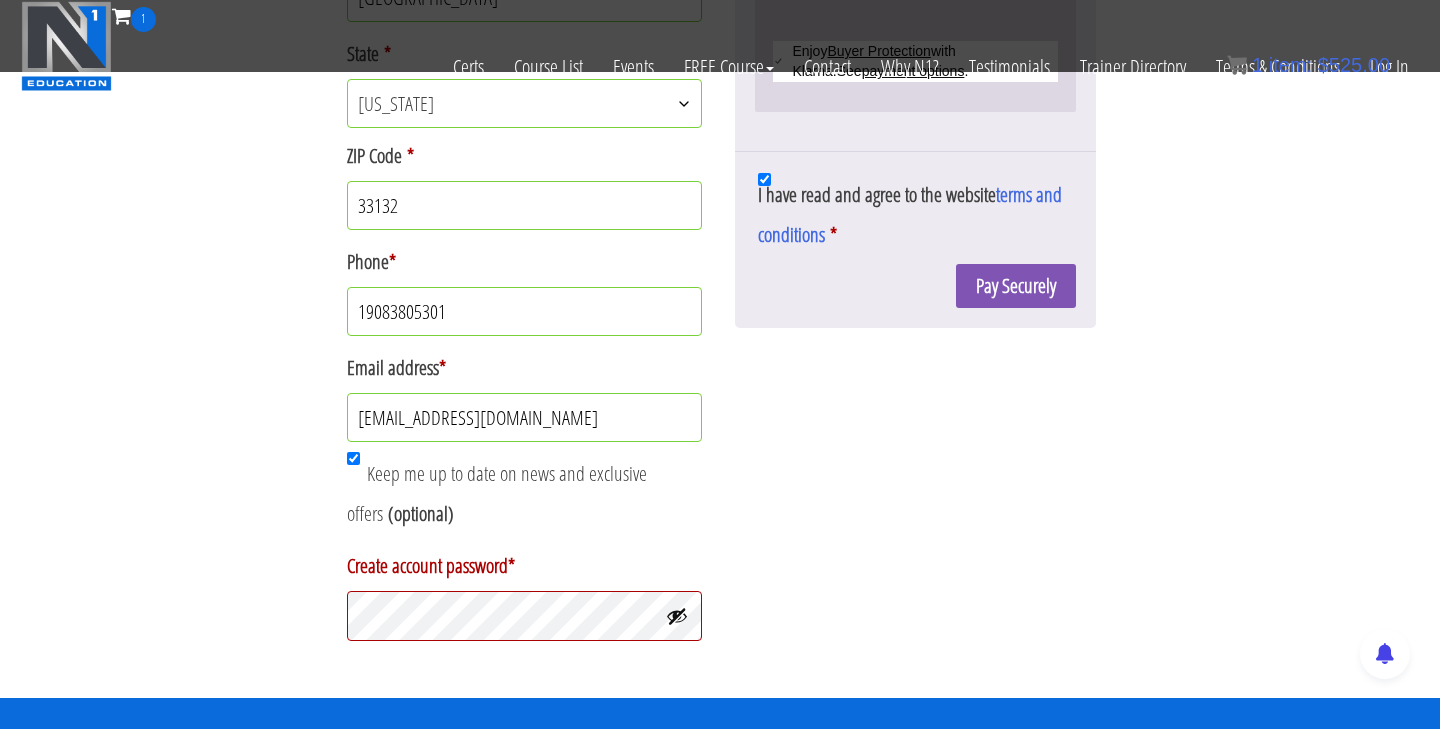 scroll, scrollTop: 1000, scrollLeft: 0, axis: vertical 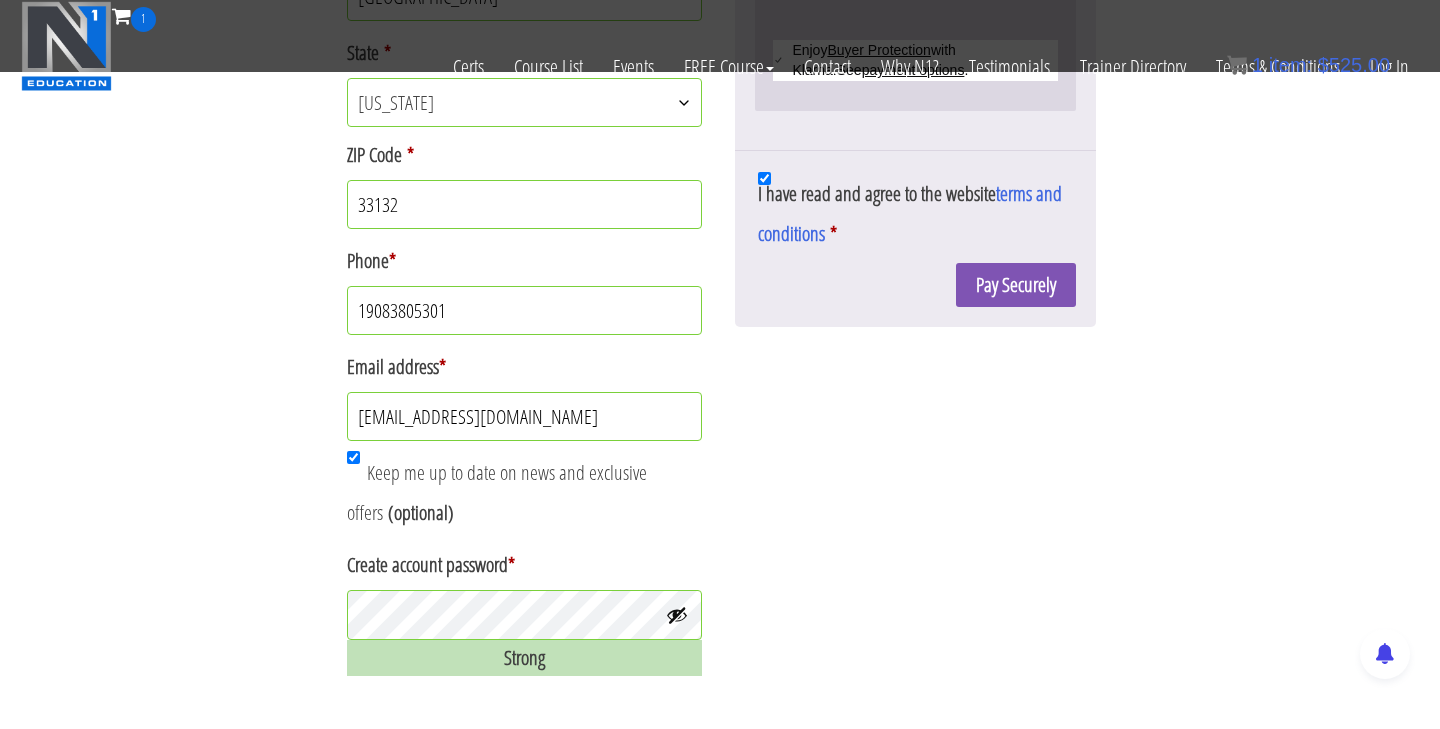 click on "Strong" at bounding box center (524, 658) 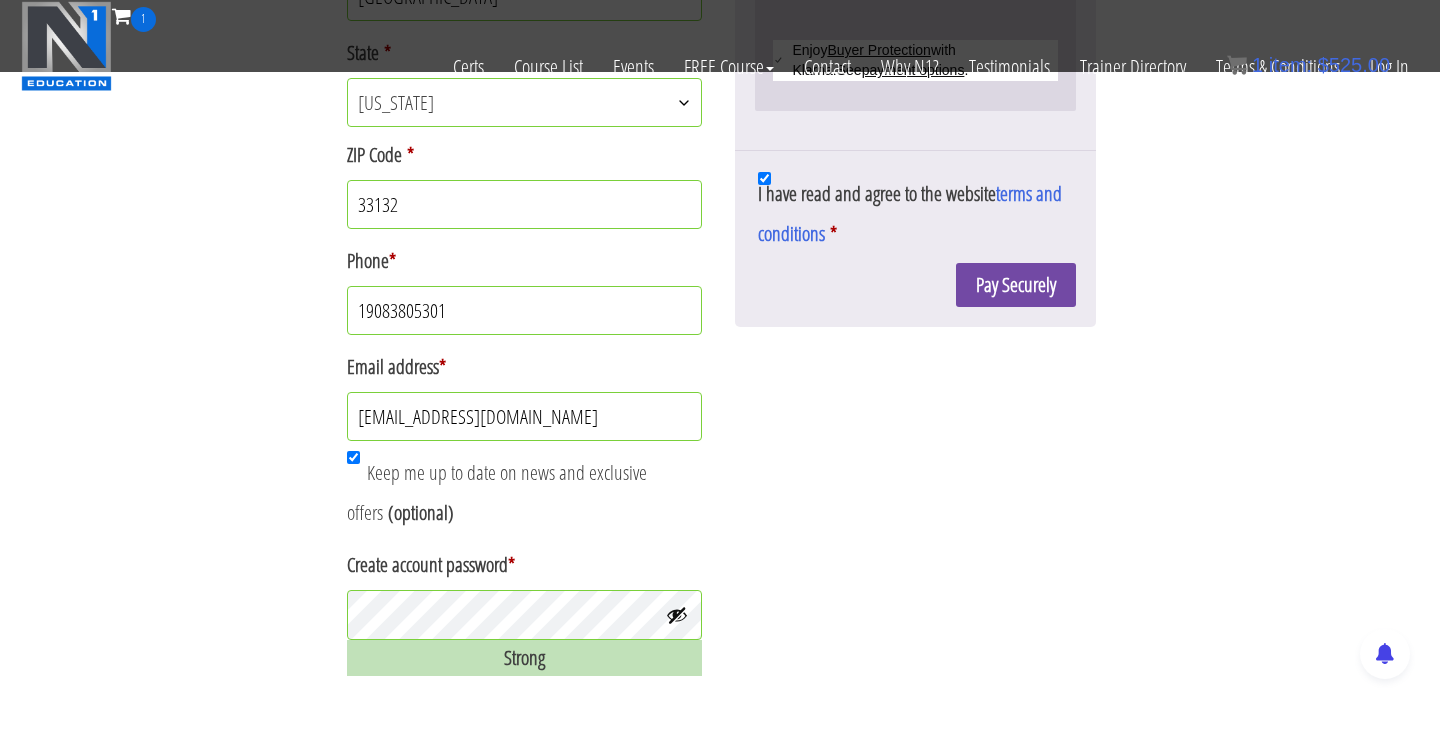 click on "Pay Securely" at bounding box center [1016, 285] 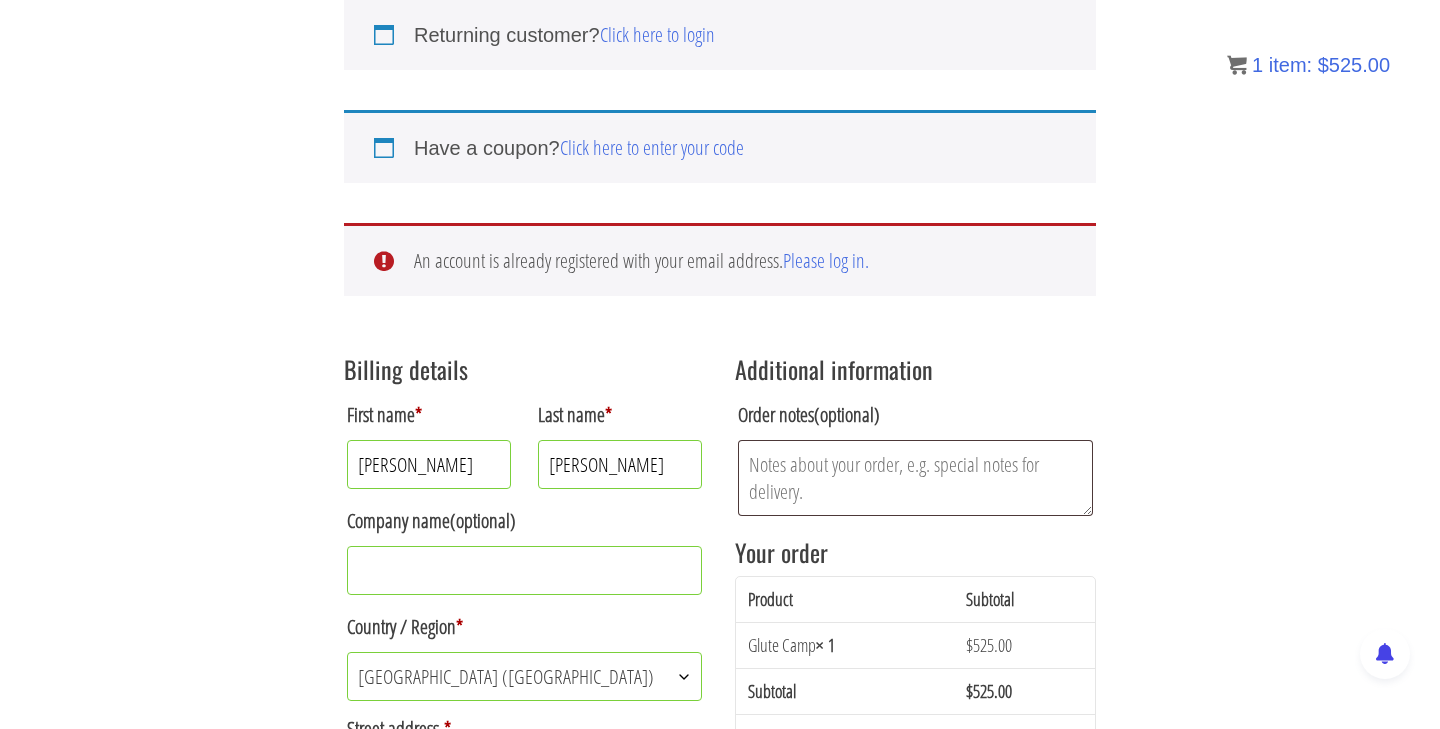 scroll, scrollTop: 175, scrollLeft: 0, axis: vertical 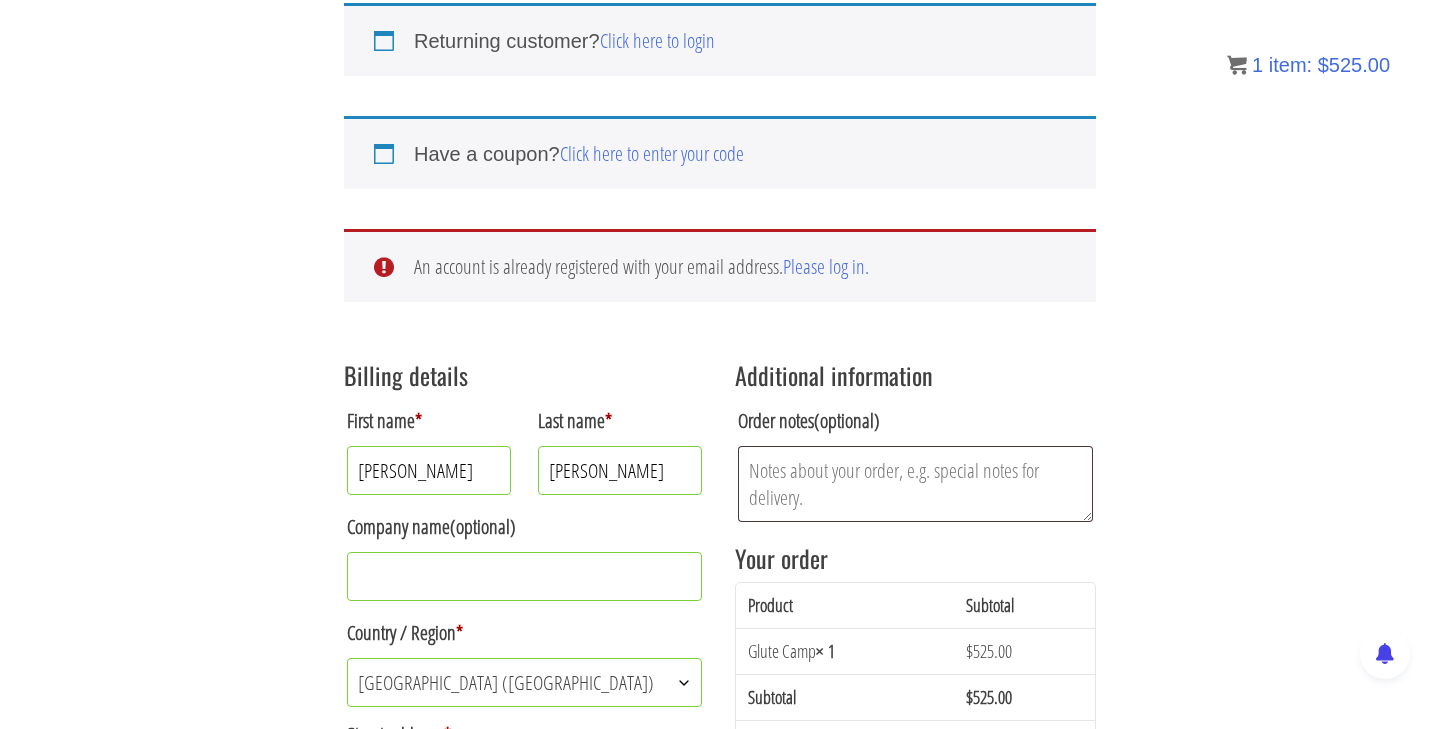 radio on "true" 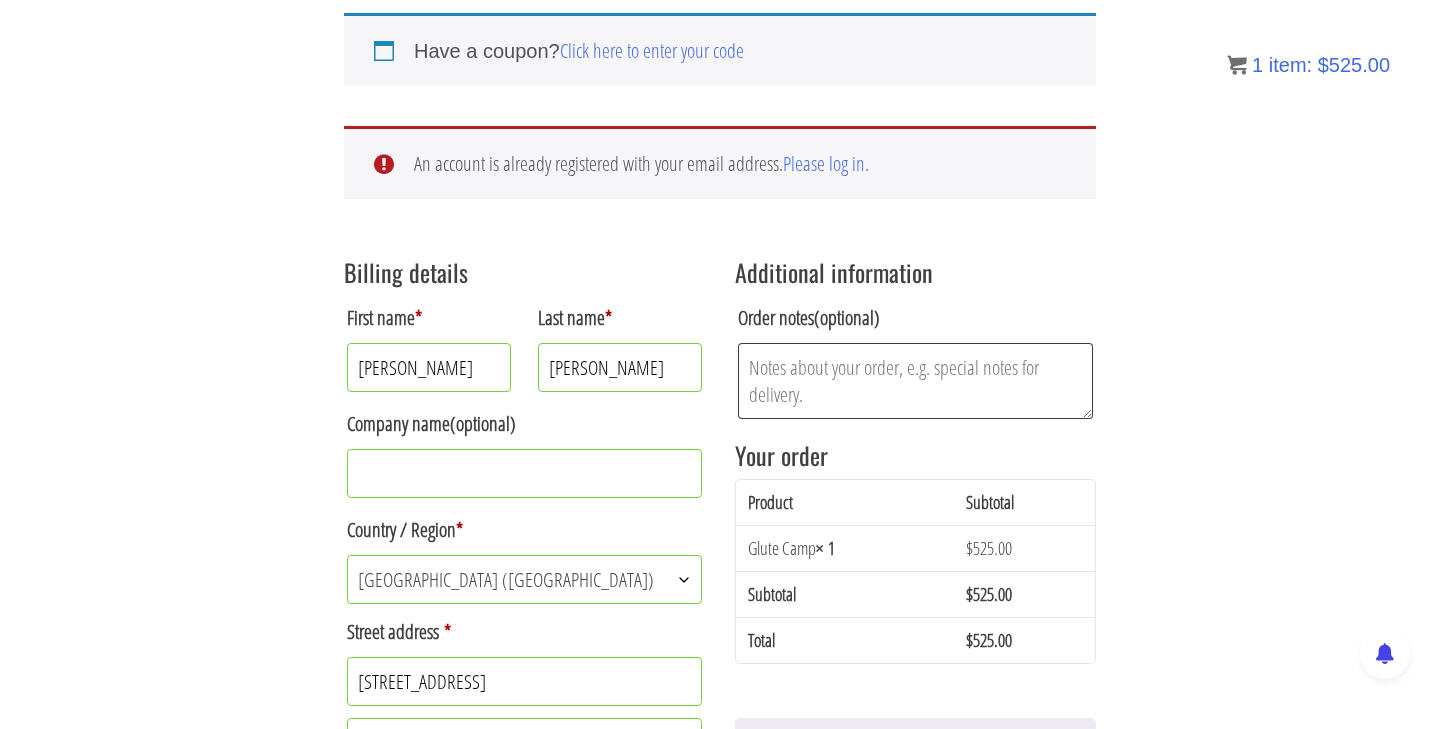 scroll, scrollTop: 280, scrollLeft: 0, axis: vertical 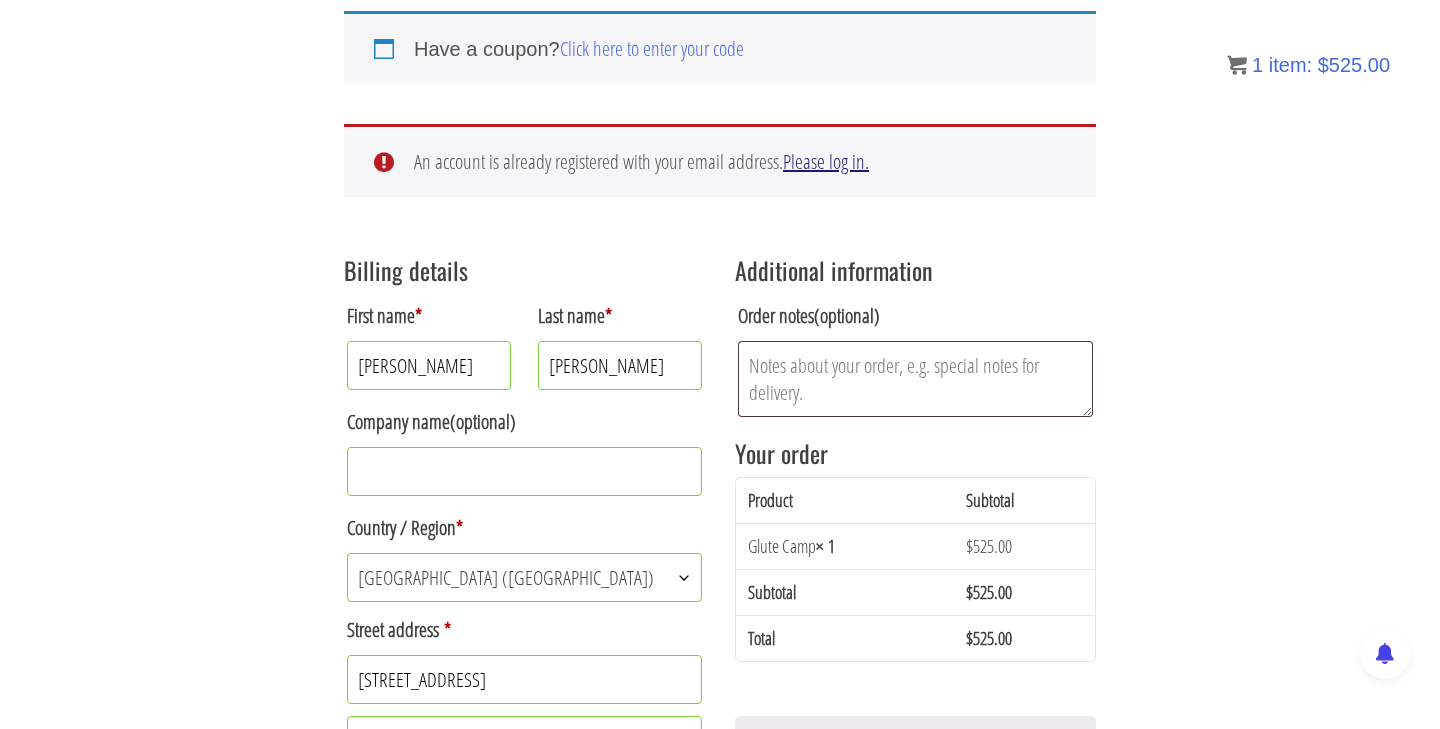 click on "Please log in." at bounding box center (826, 161) 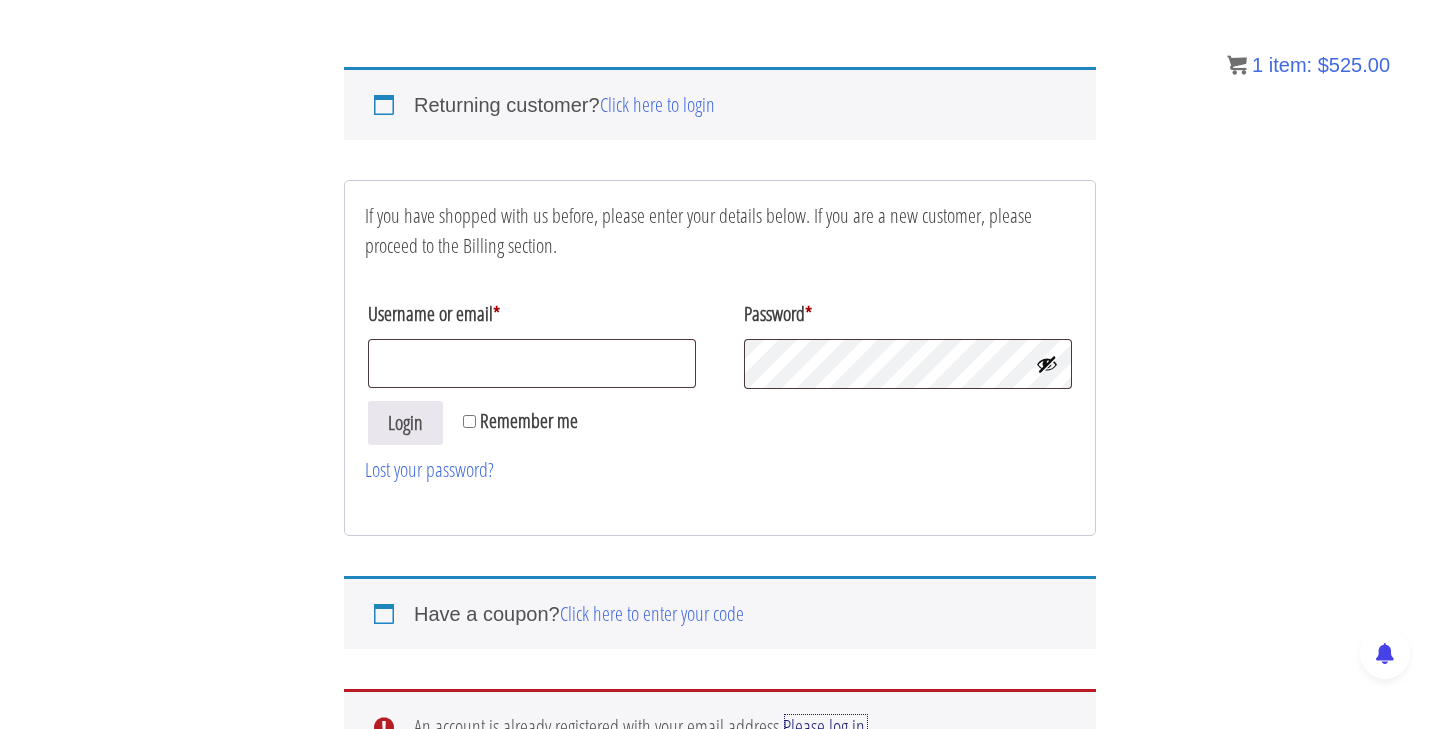 scroll, scrollTop: 130, scrollLeft: 0, axis: vertical 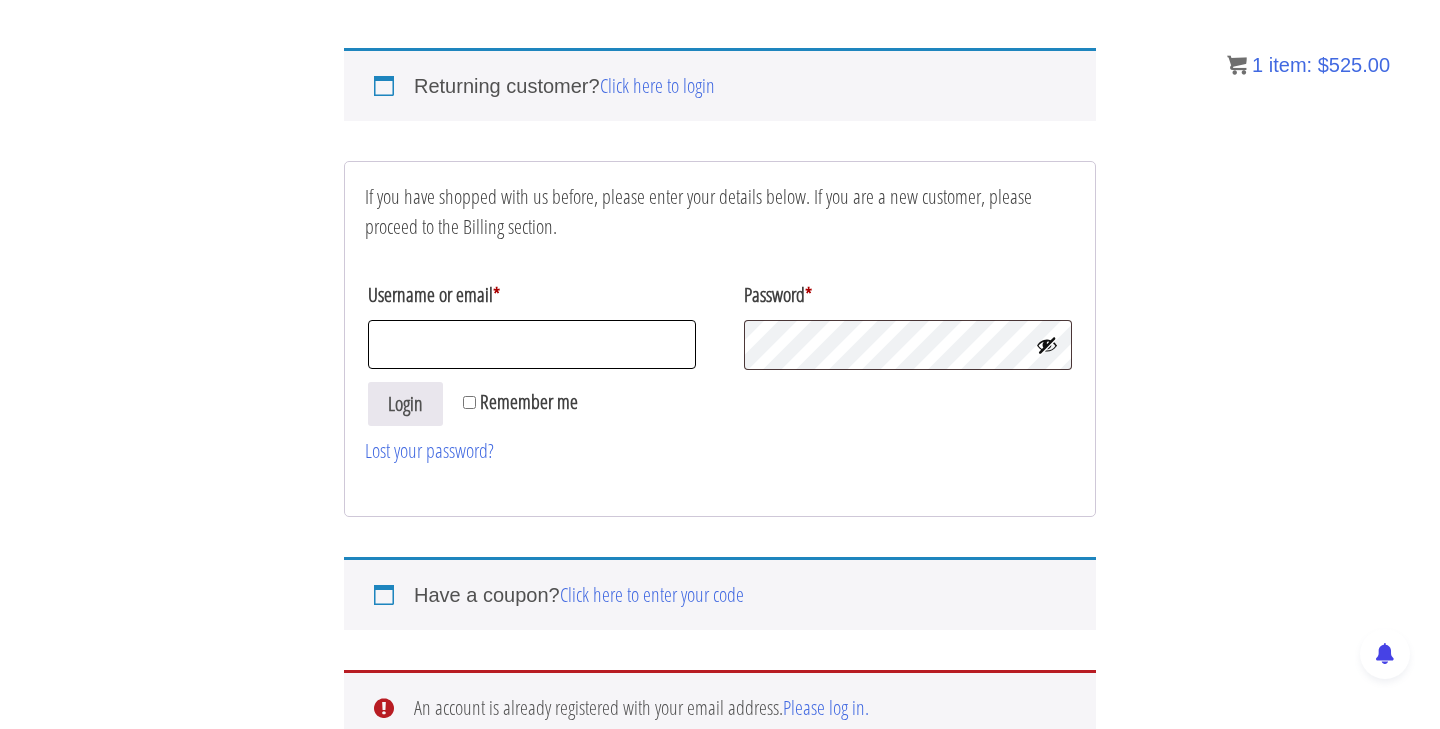 click on "Username or email  *" at bounding box center [532, 344] 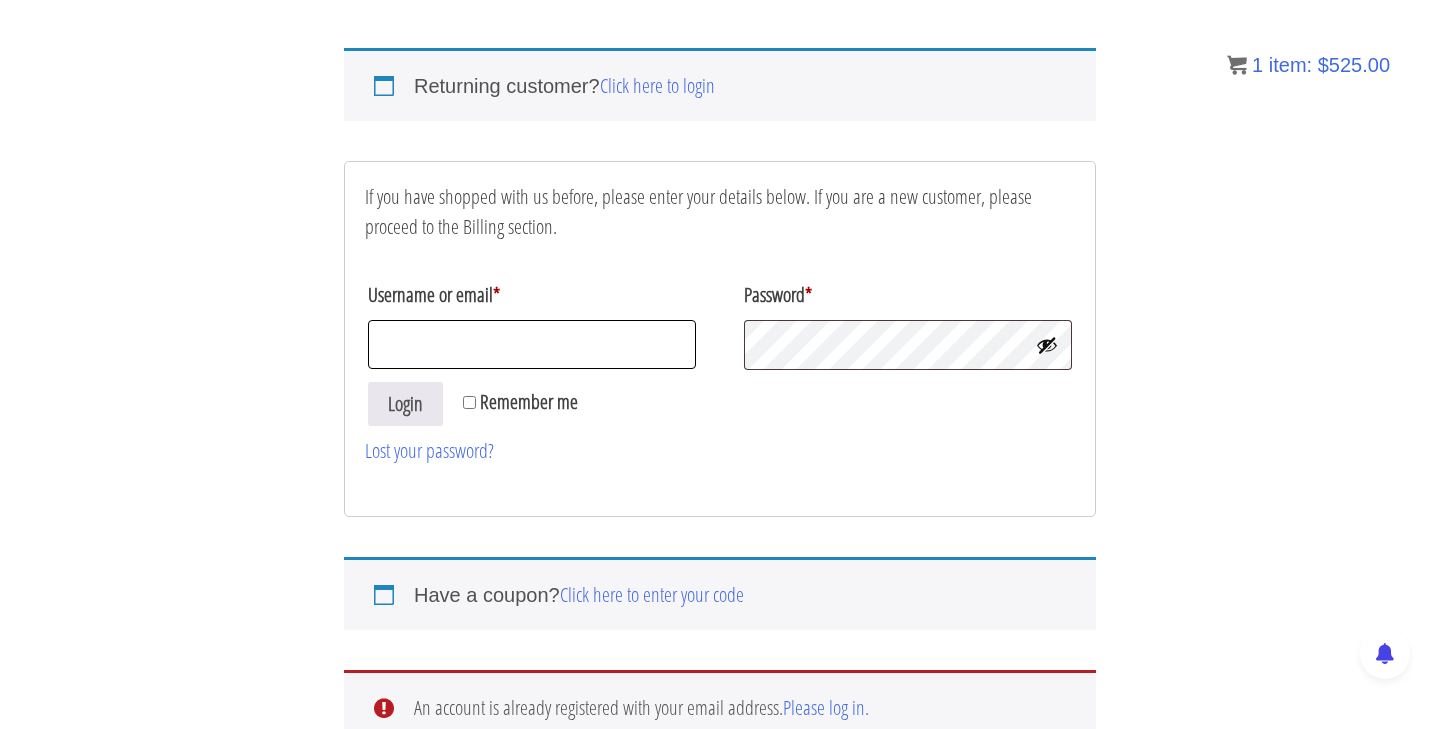 type on "duquelucas00@gmail.com" 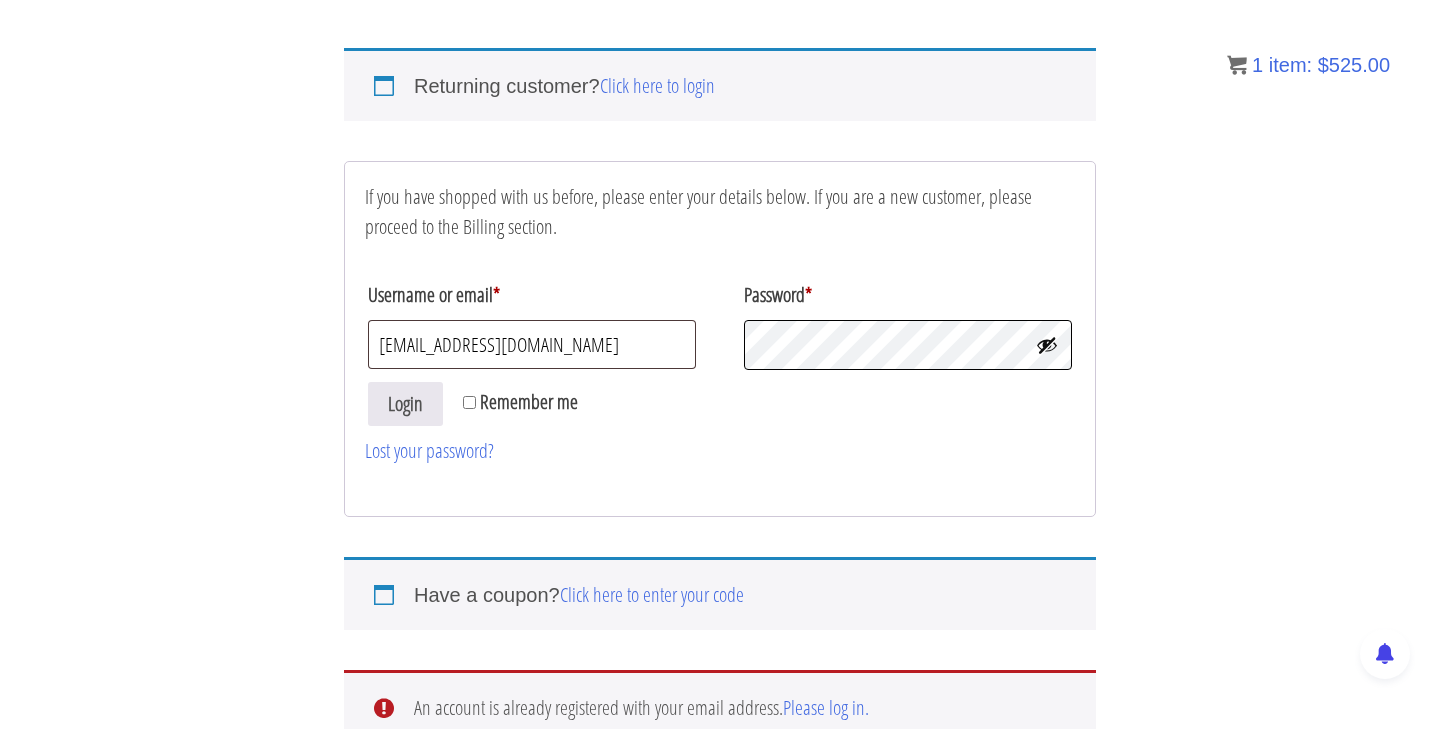 radio on "true" 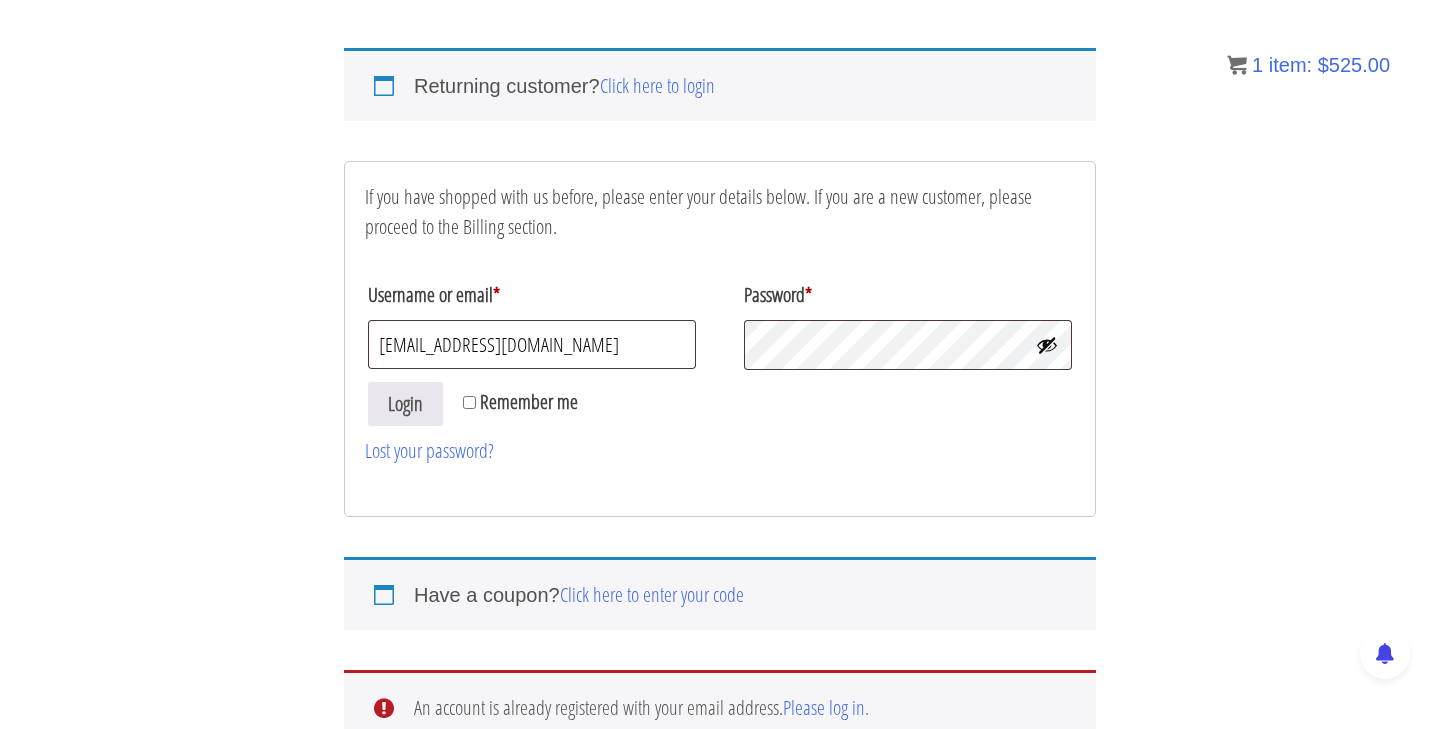 click on "Remember me" at bounding box center (520, 402) 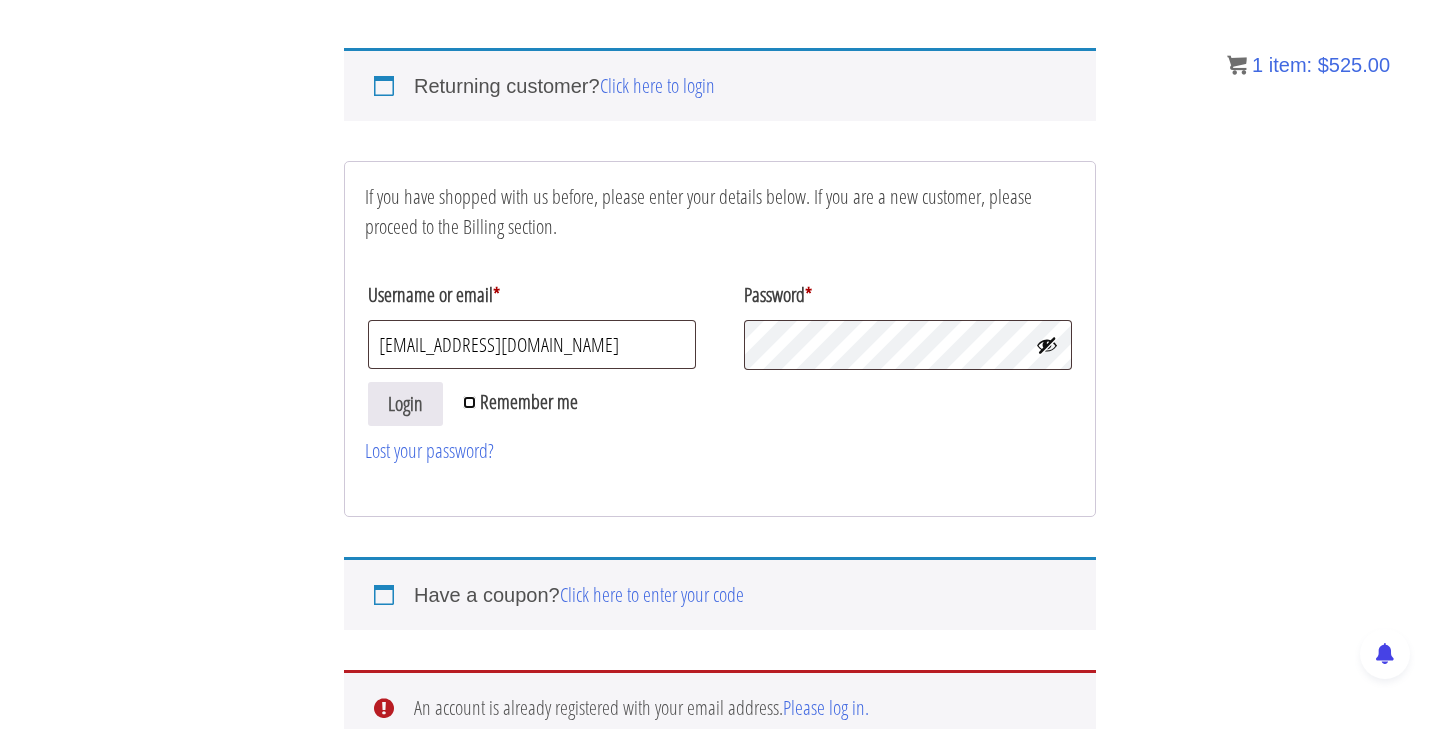 click on "Remember me" at bounding box center [469, 402] 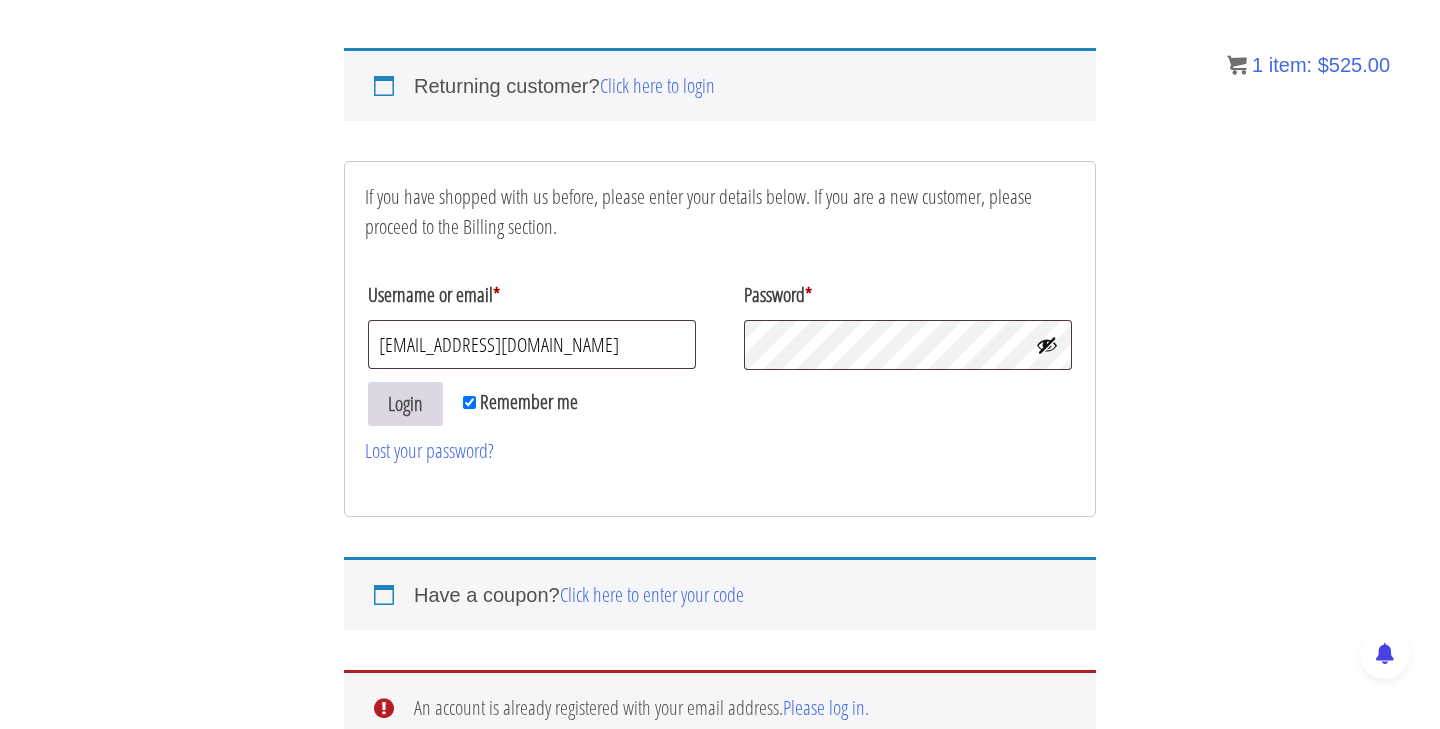 click on "Login" at bounding box center [405, 404] 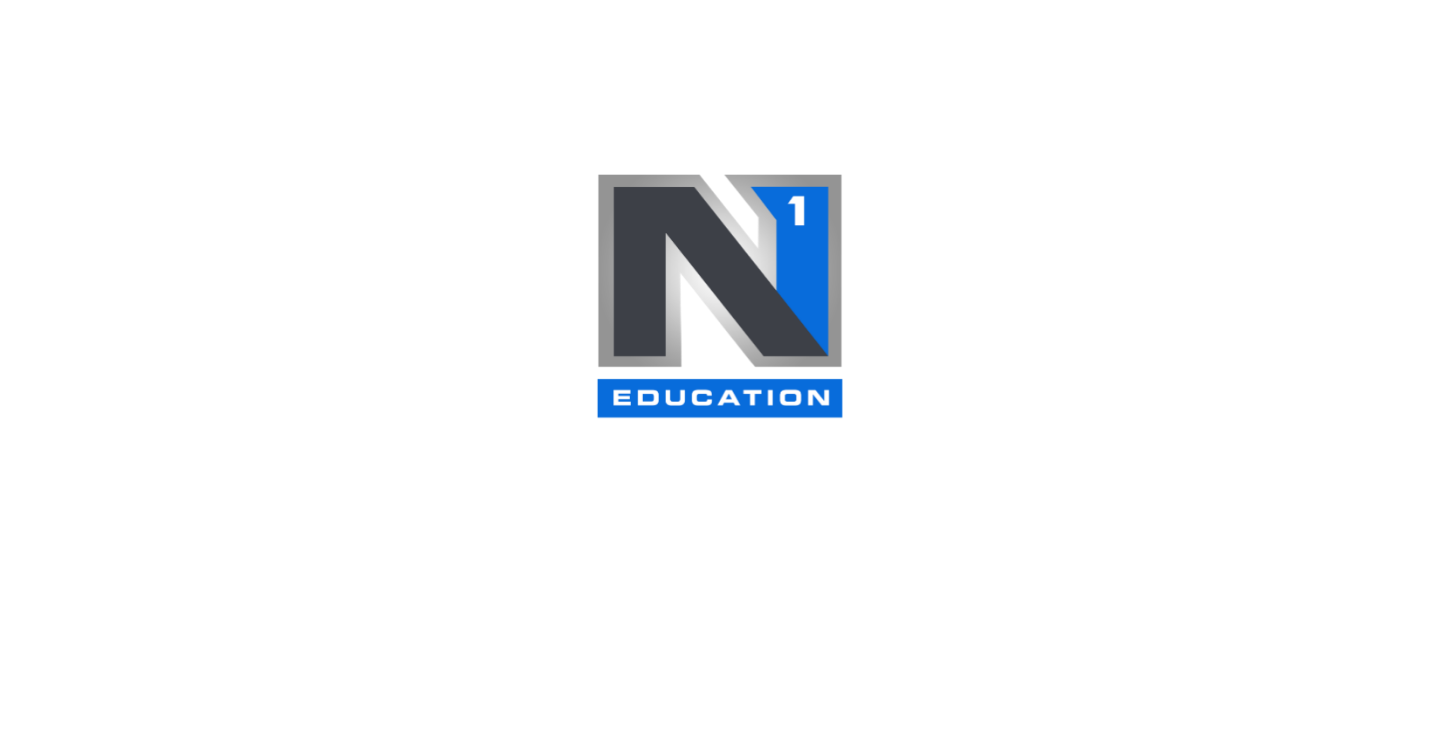 scroll, scrollTop: 0, scrollLeft: 0, axis: both 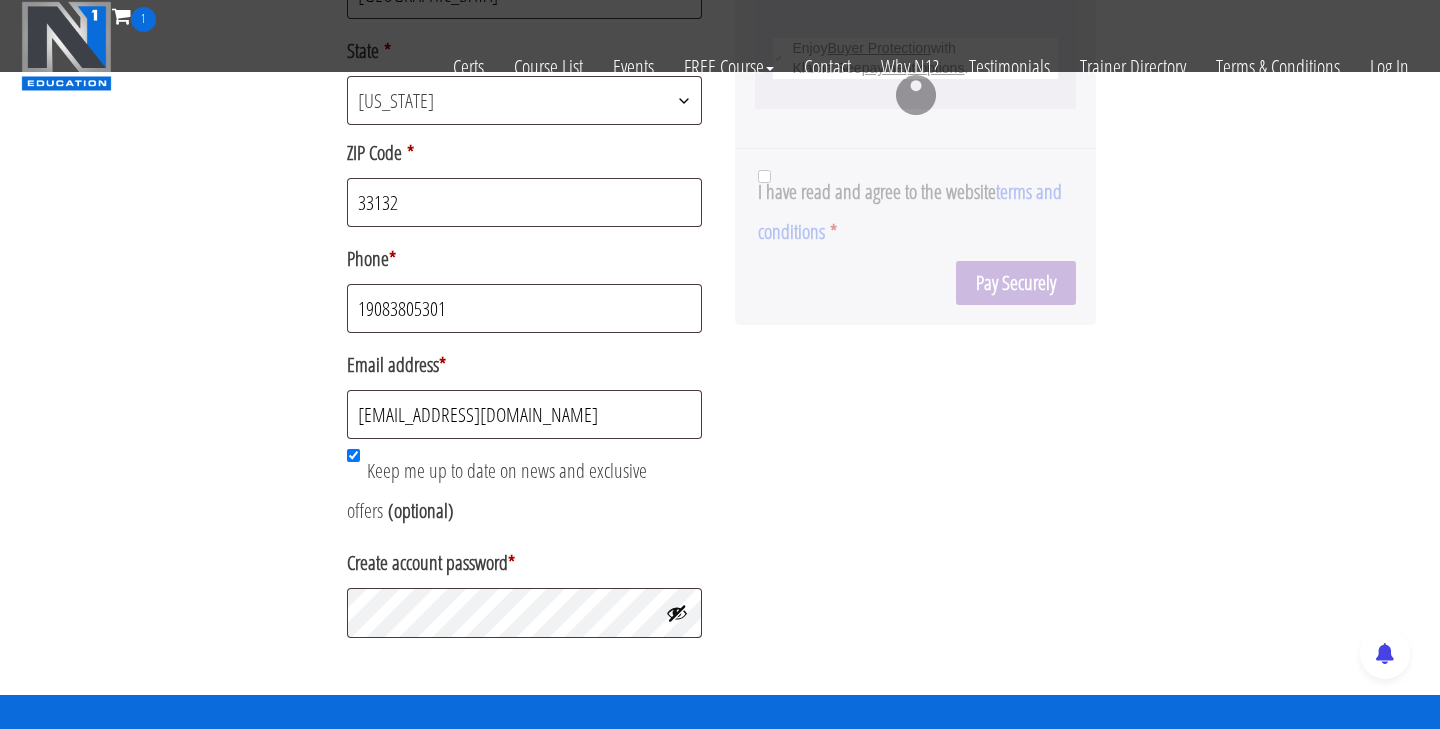 radio on "true" 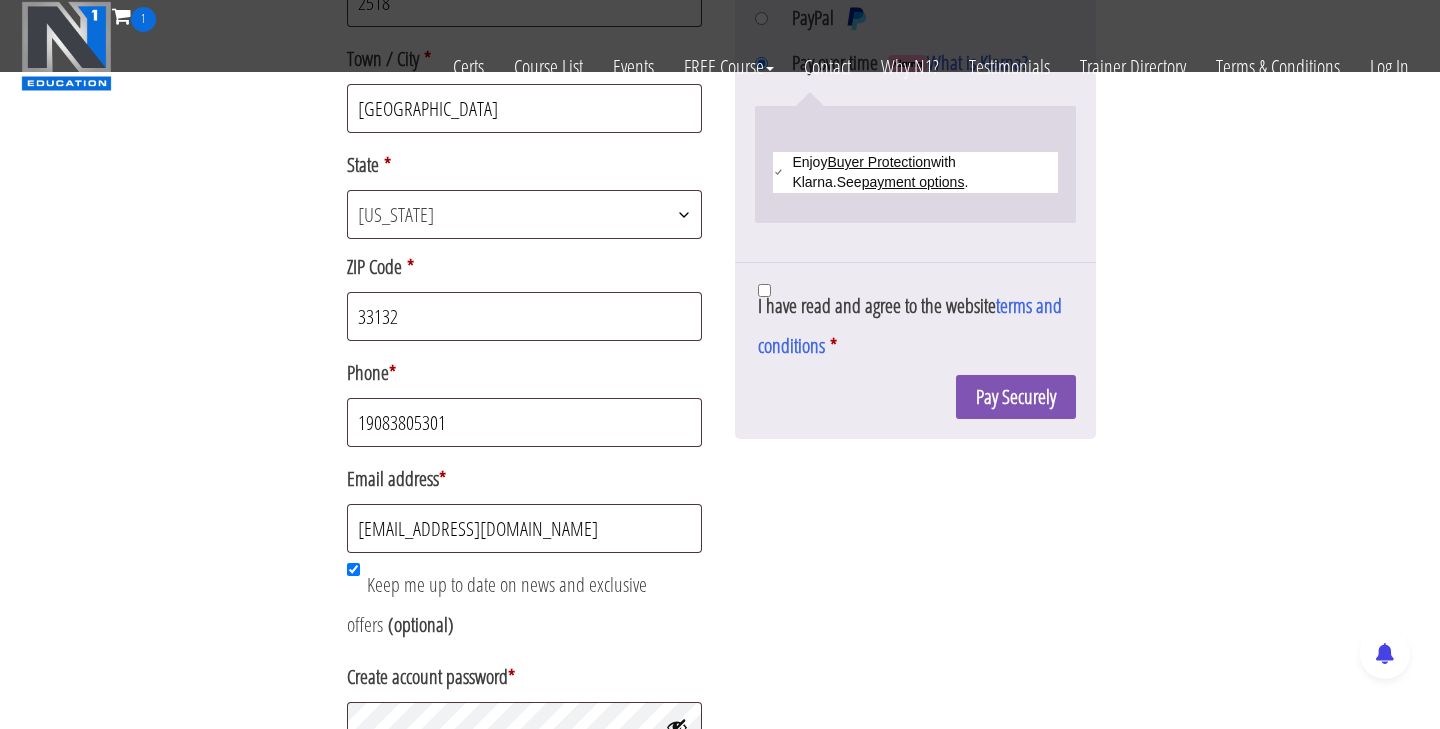scroll, scrollTop: 831, scrollLeft: 0, axis: vertical 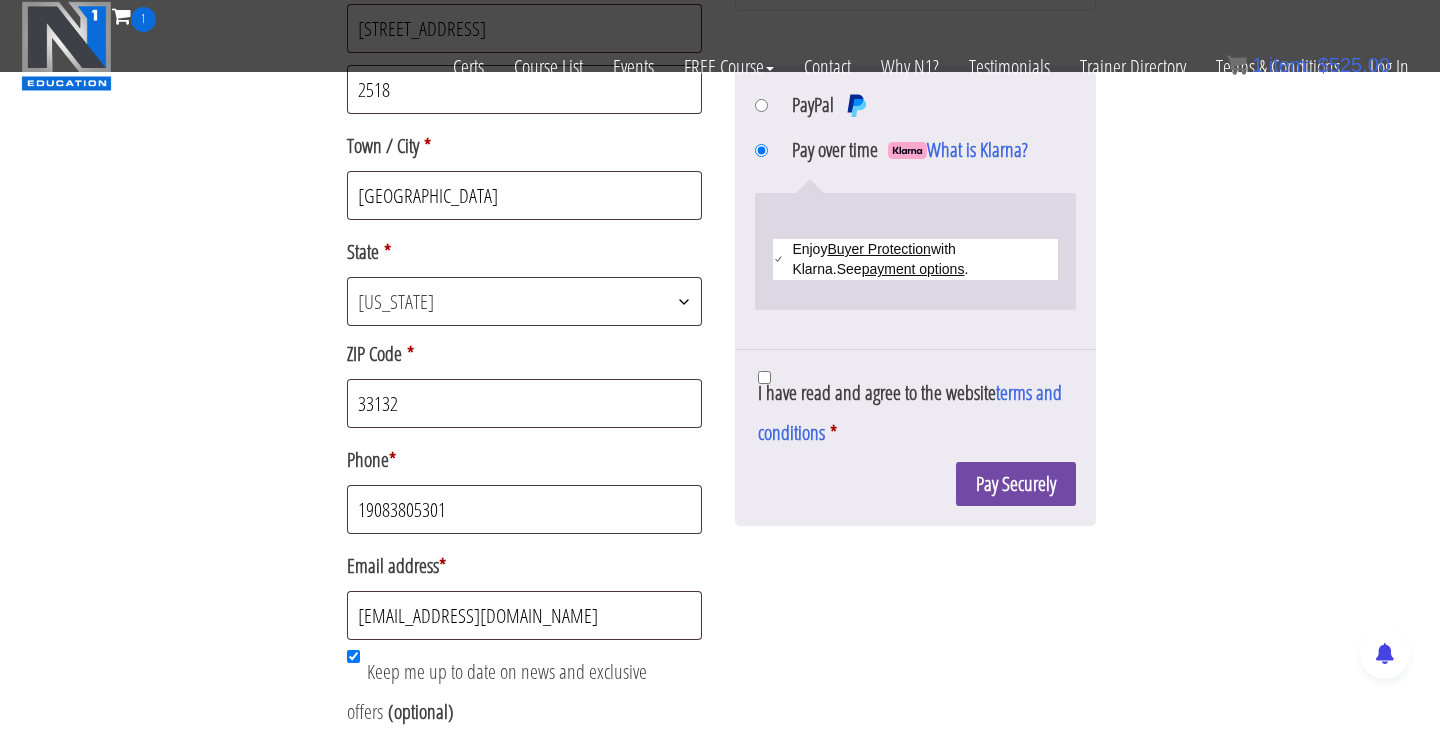 click on "Pay Securely" at bounding box center [1016, 484] 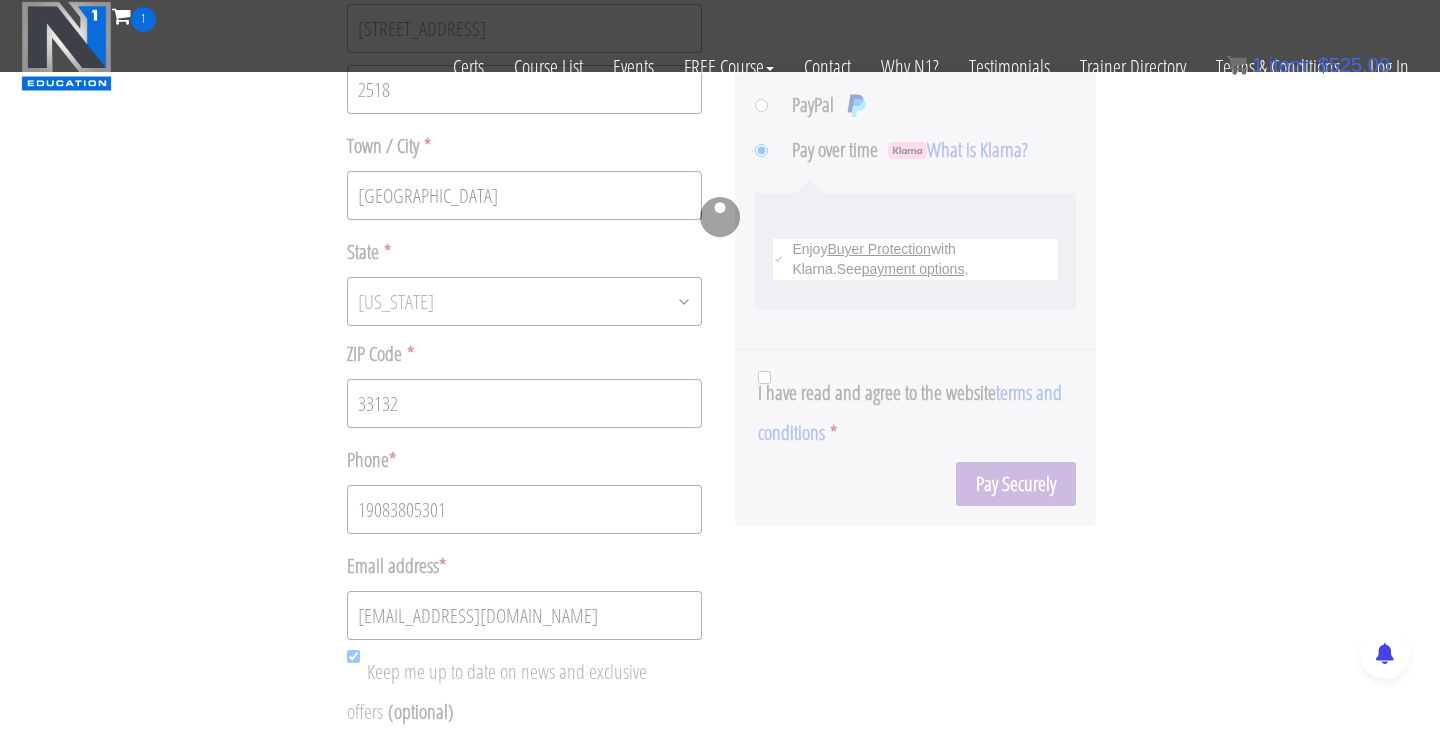 radio on "true" 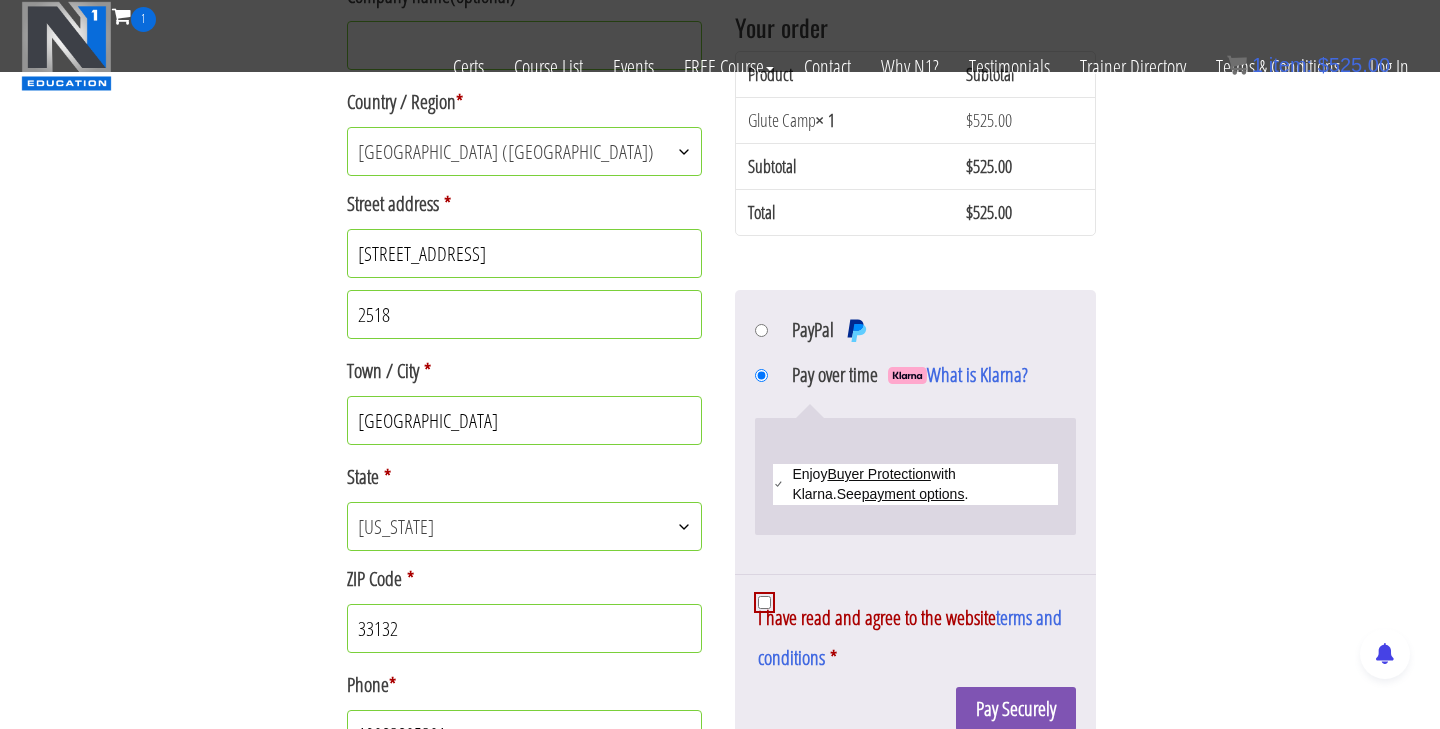 scroll, scrollTop: 650, scrollLeft: 0, axis: vertical 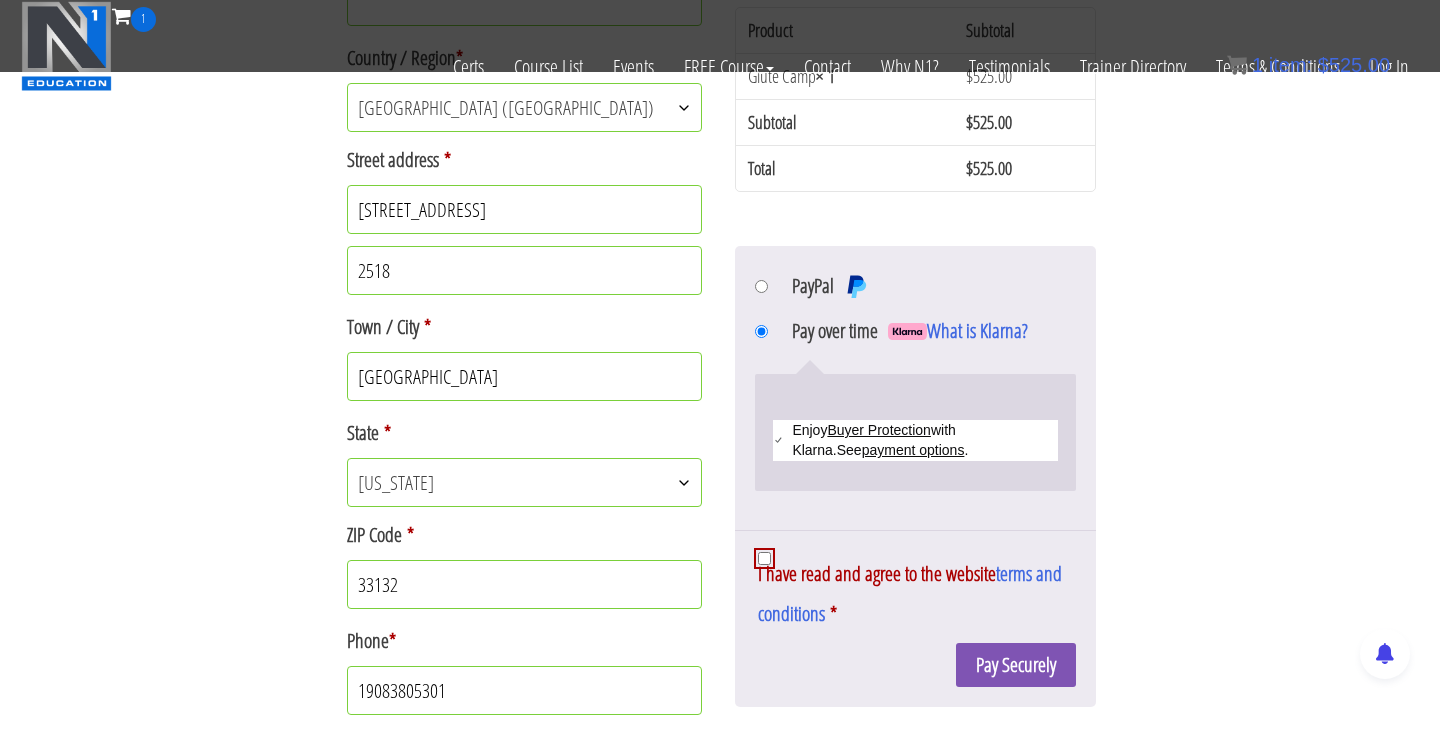 click on "I have read and agree to the website  terms and conditions   *" at bounding box center [764, 558] 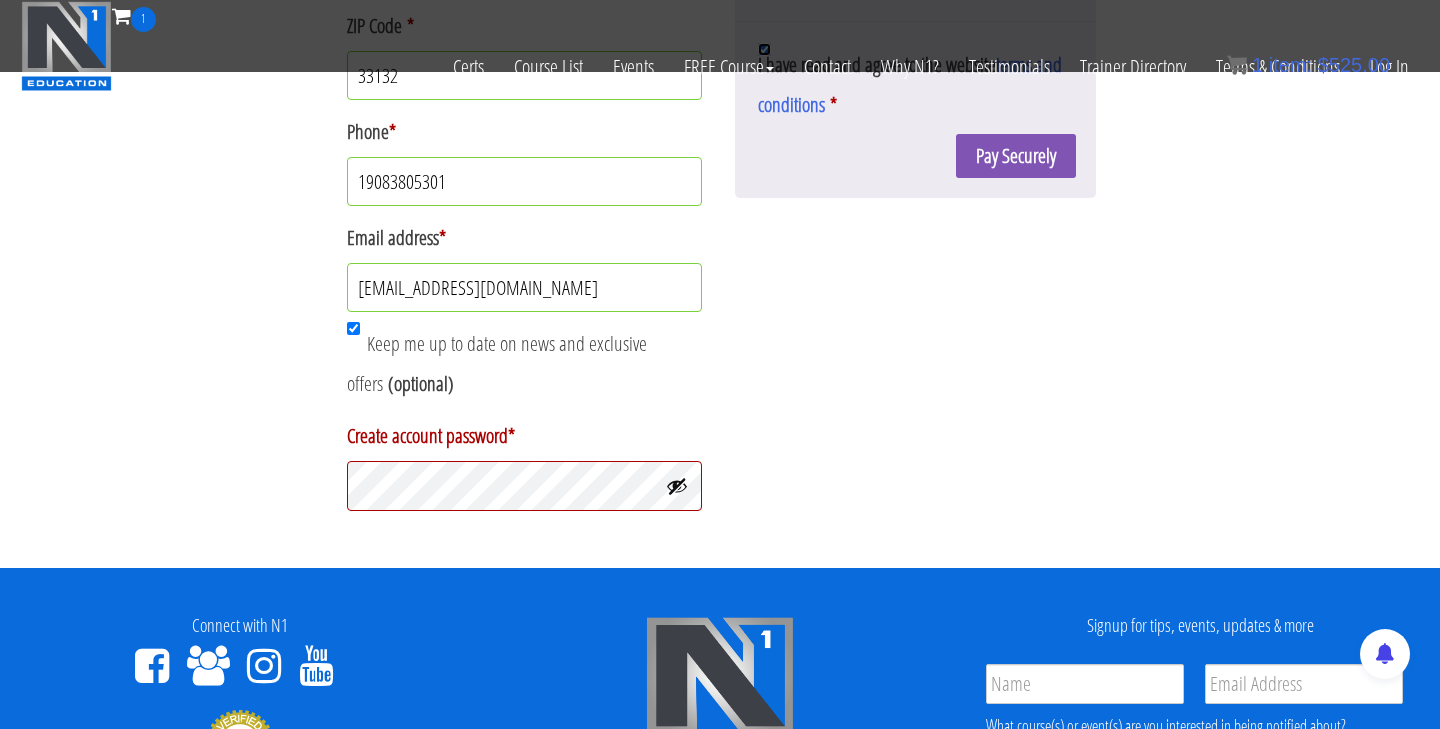 scroll, scrollTop: 1164, scrollLeft: 0, axis: vertical 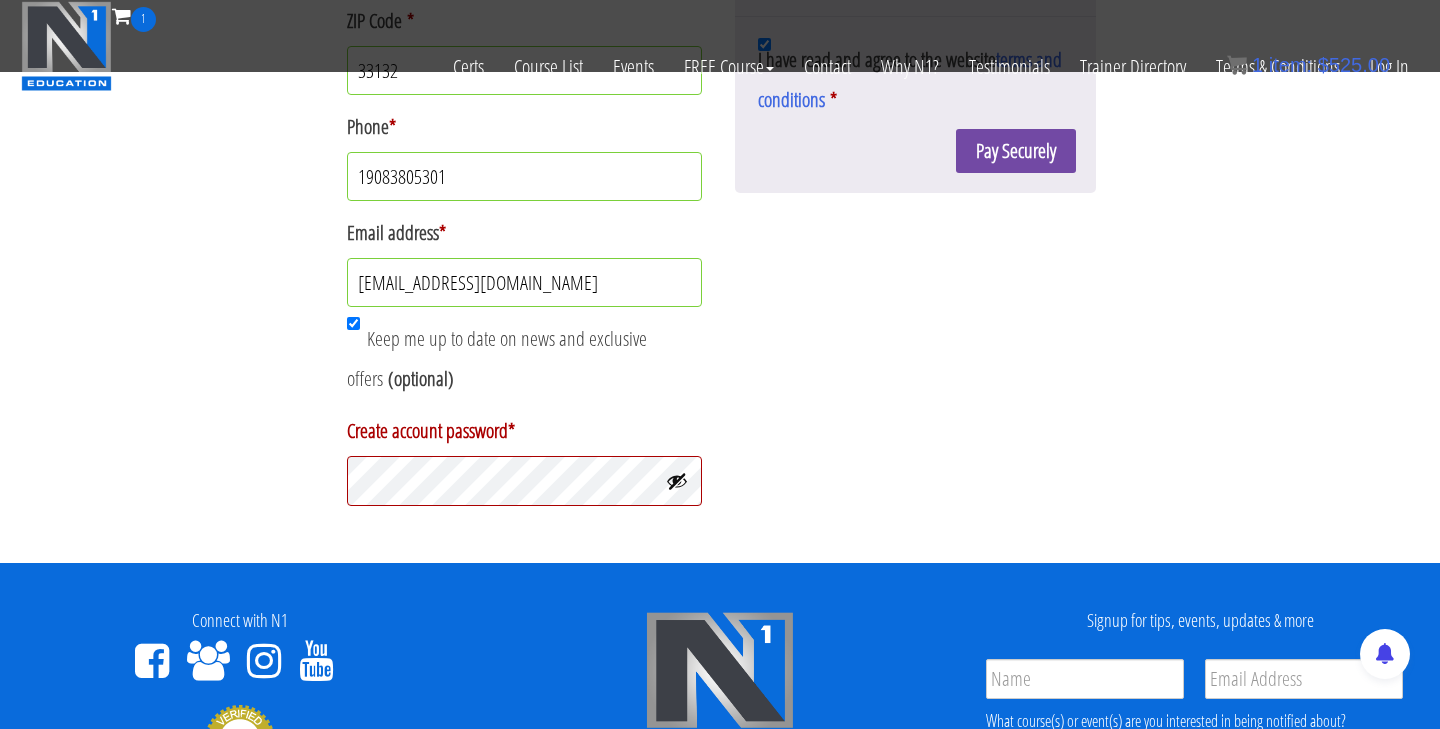 click on "Pay Securely" at bounding box center (1016, 151) 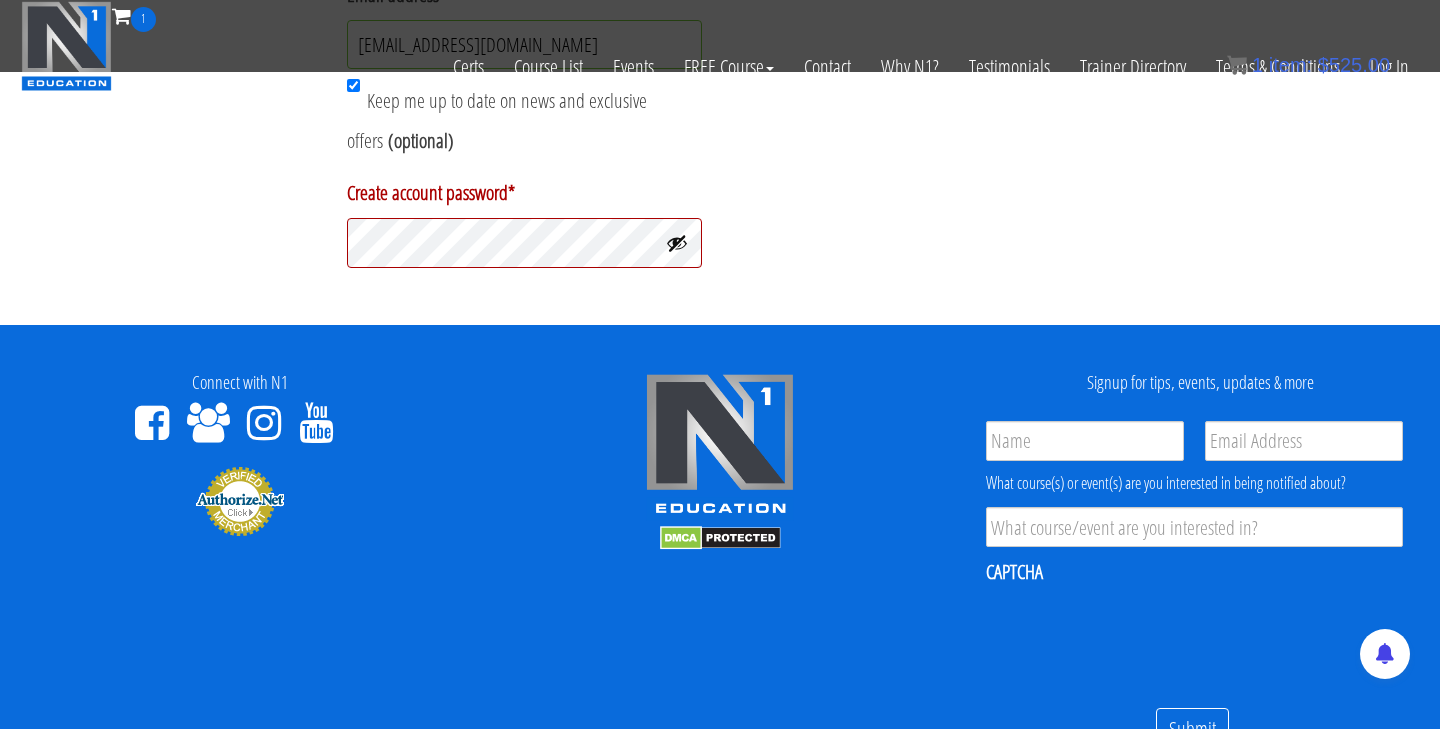 scroll, scrollTop: 1474, scrollLeft: 0, axis: vertical 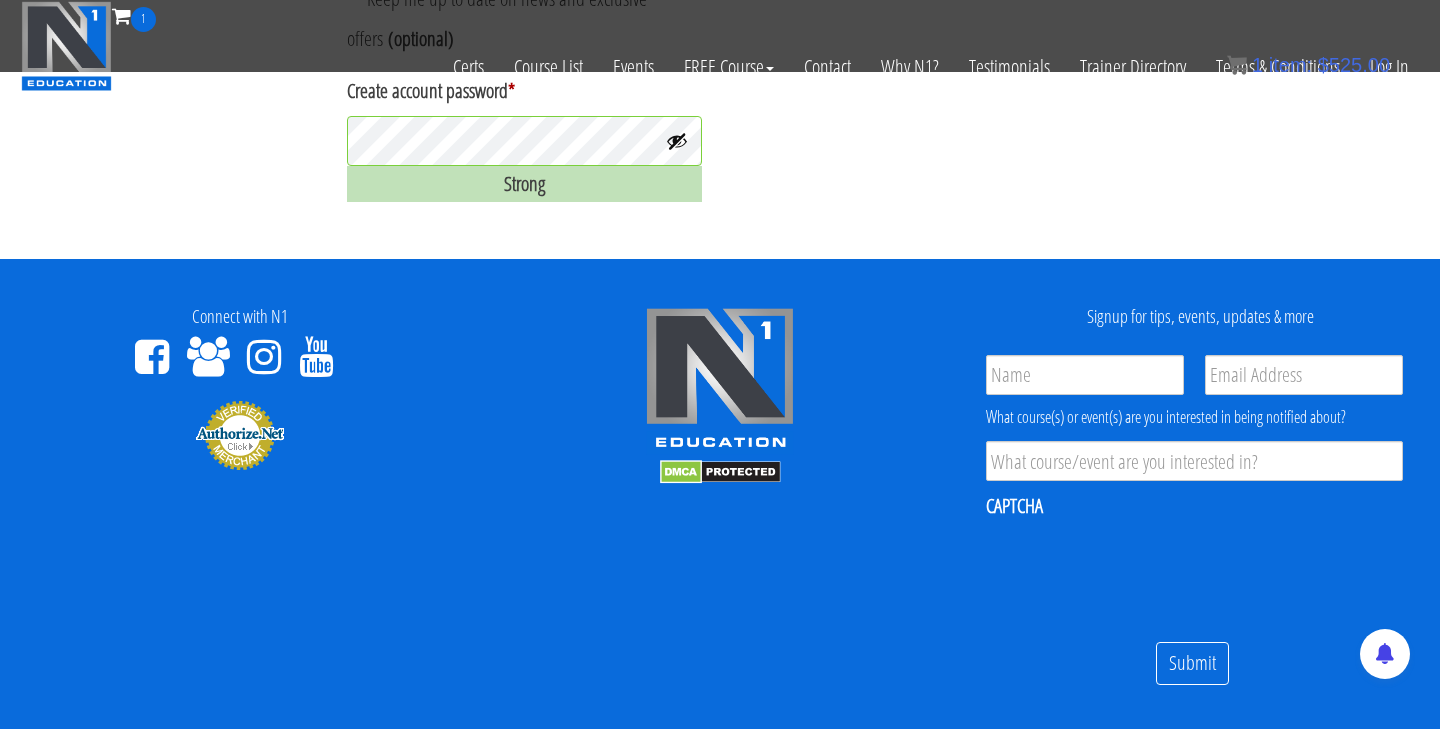 click on "Strong" at bounding box center [524, 184] 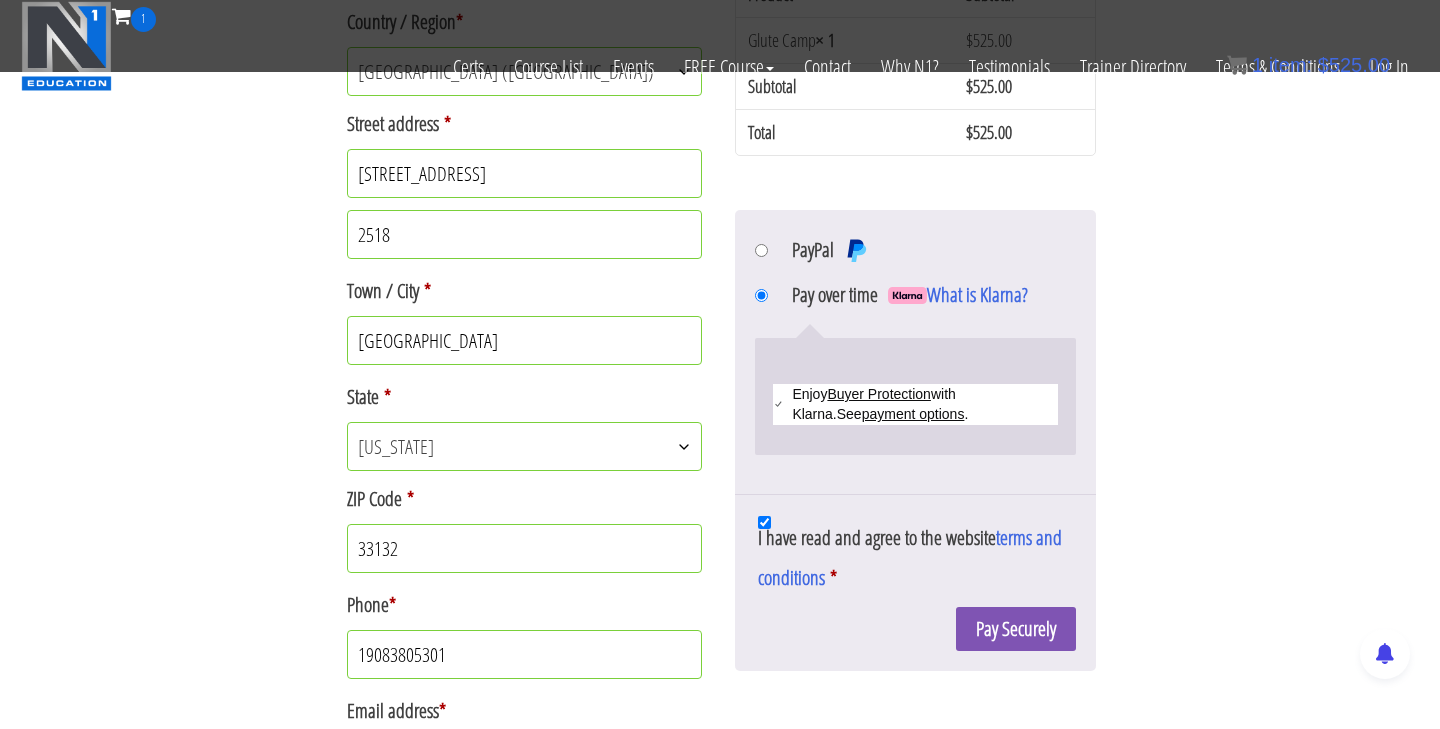 scroll, scrollTop: 674, scrollLeft: 0, axis: vertical 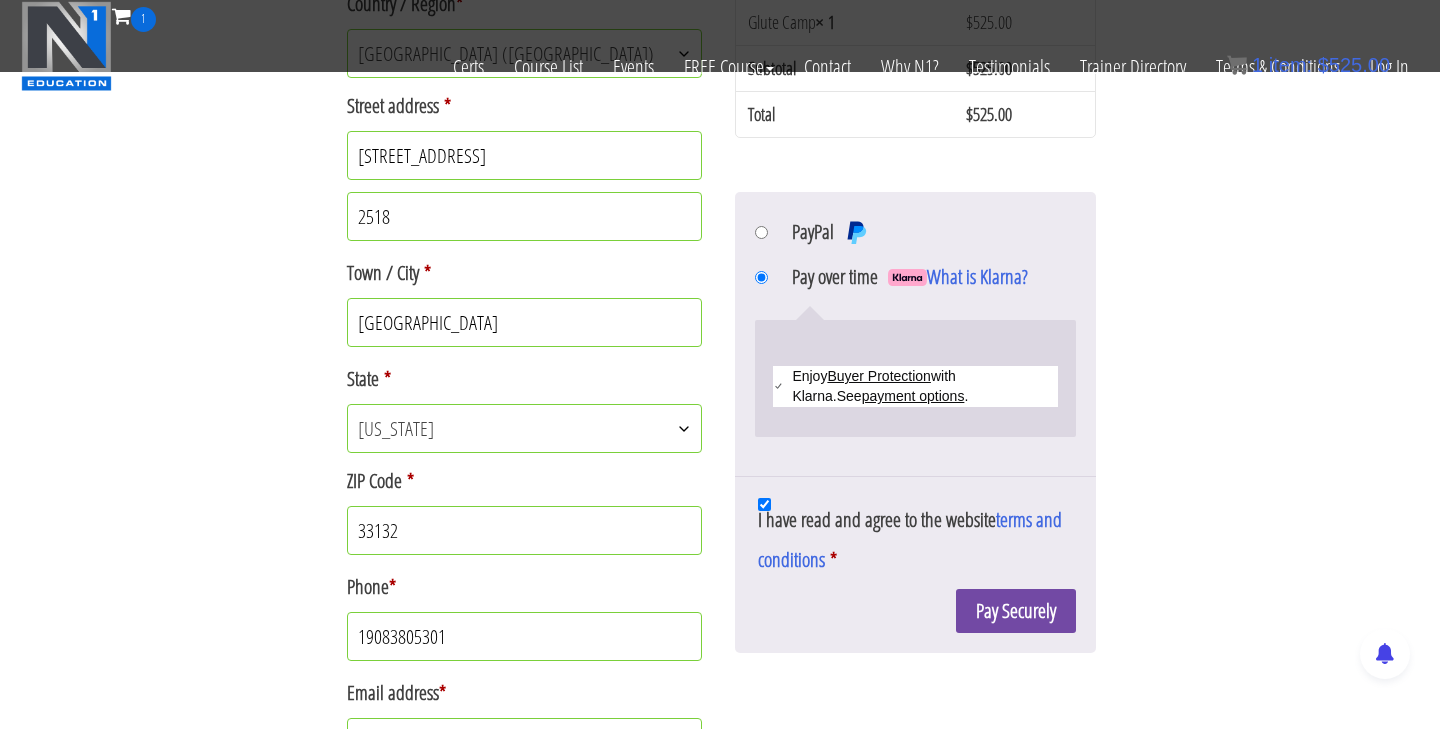 click on "Pay Securely" at bounding box center (1016, 611) 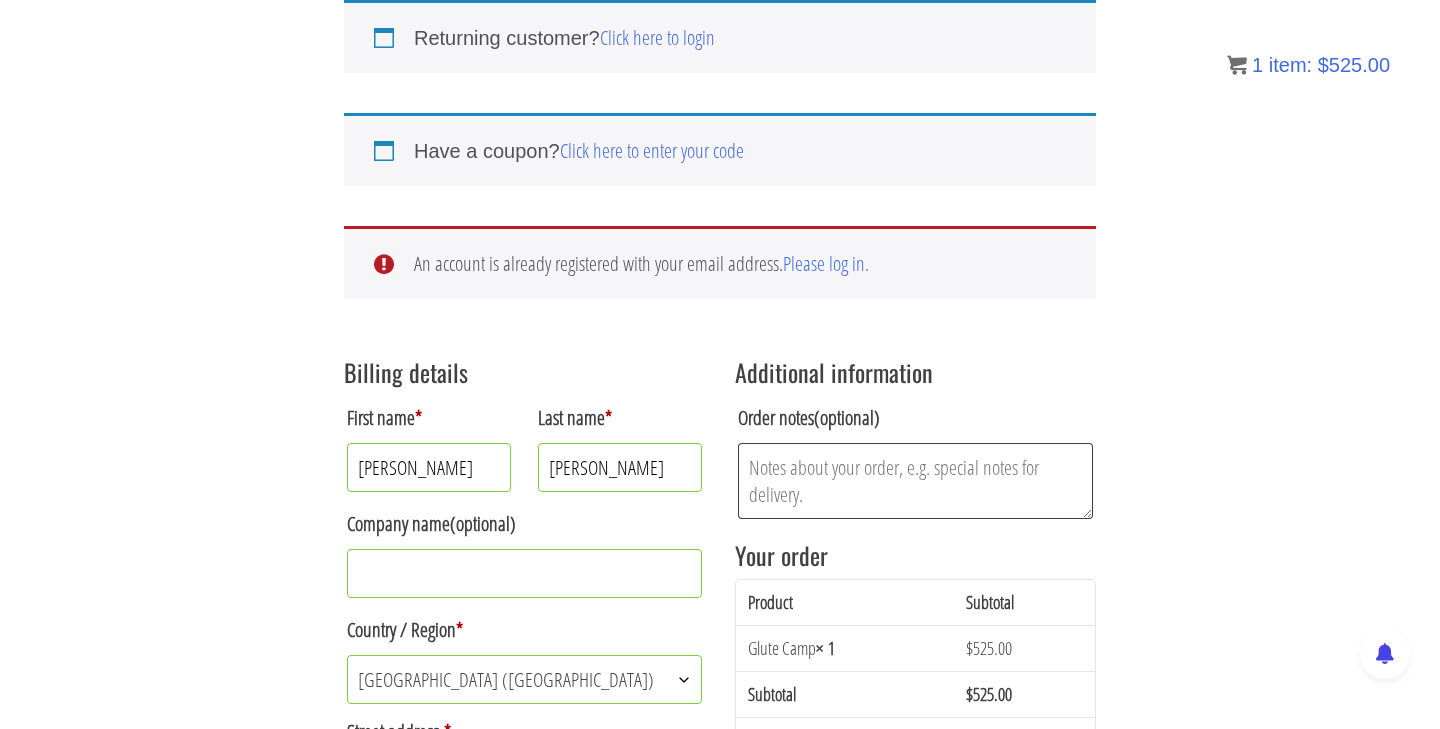 scroll, scrollTop: 175, scrollLeft: 0, axis: vertical 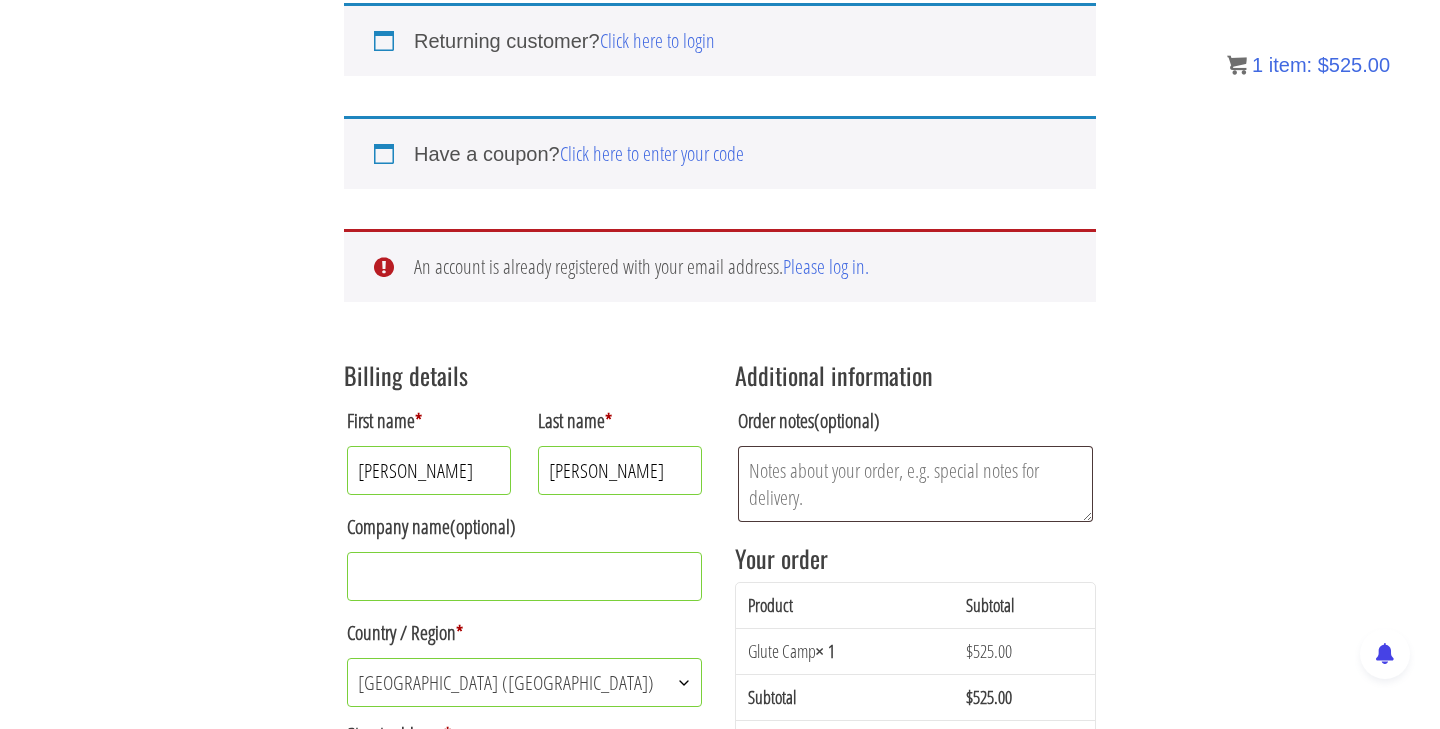 radio on "true" 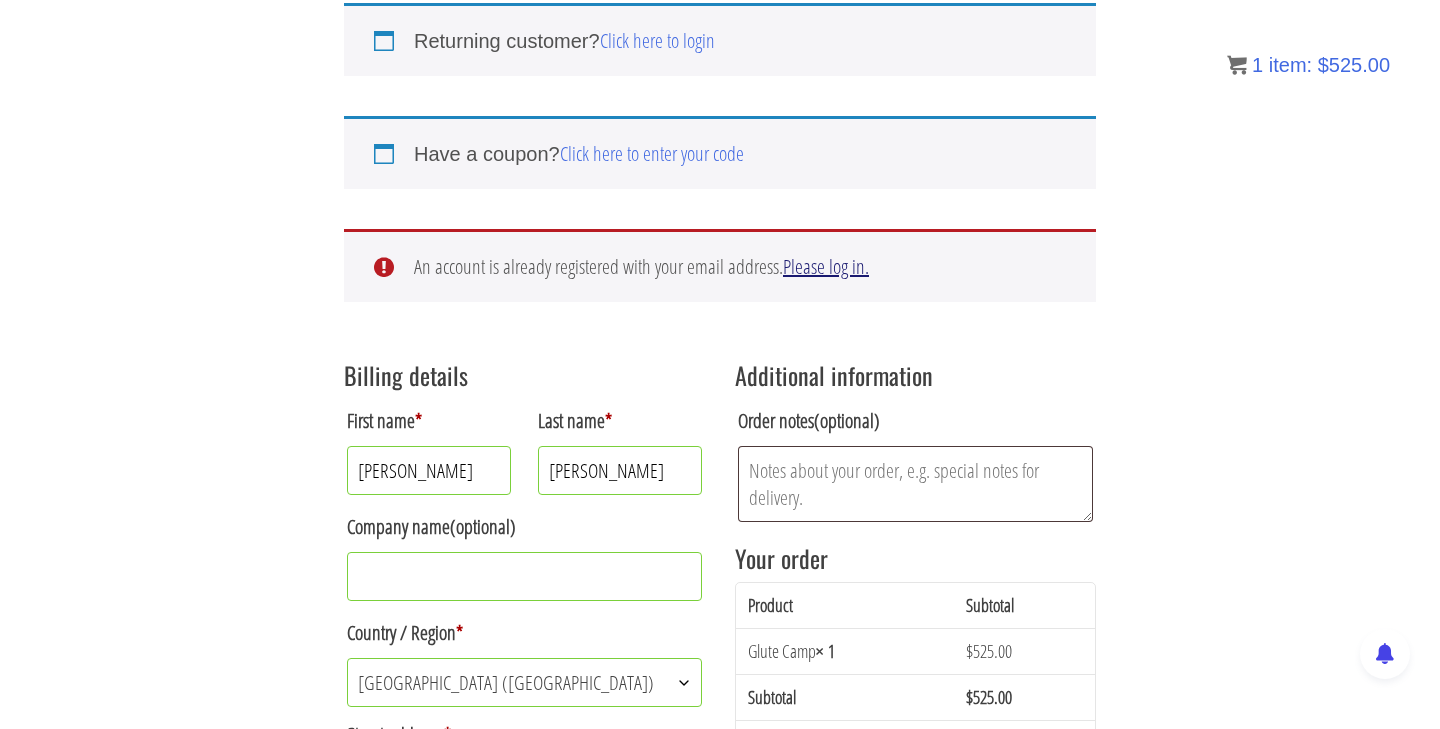 click on "Please log in." at bounding box center (826, 266) 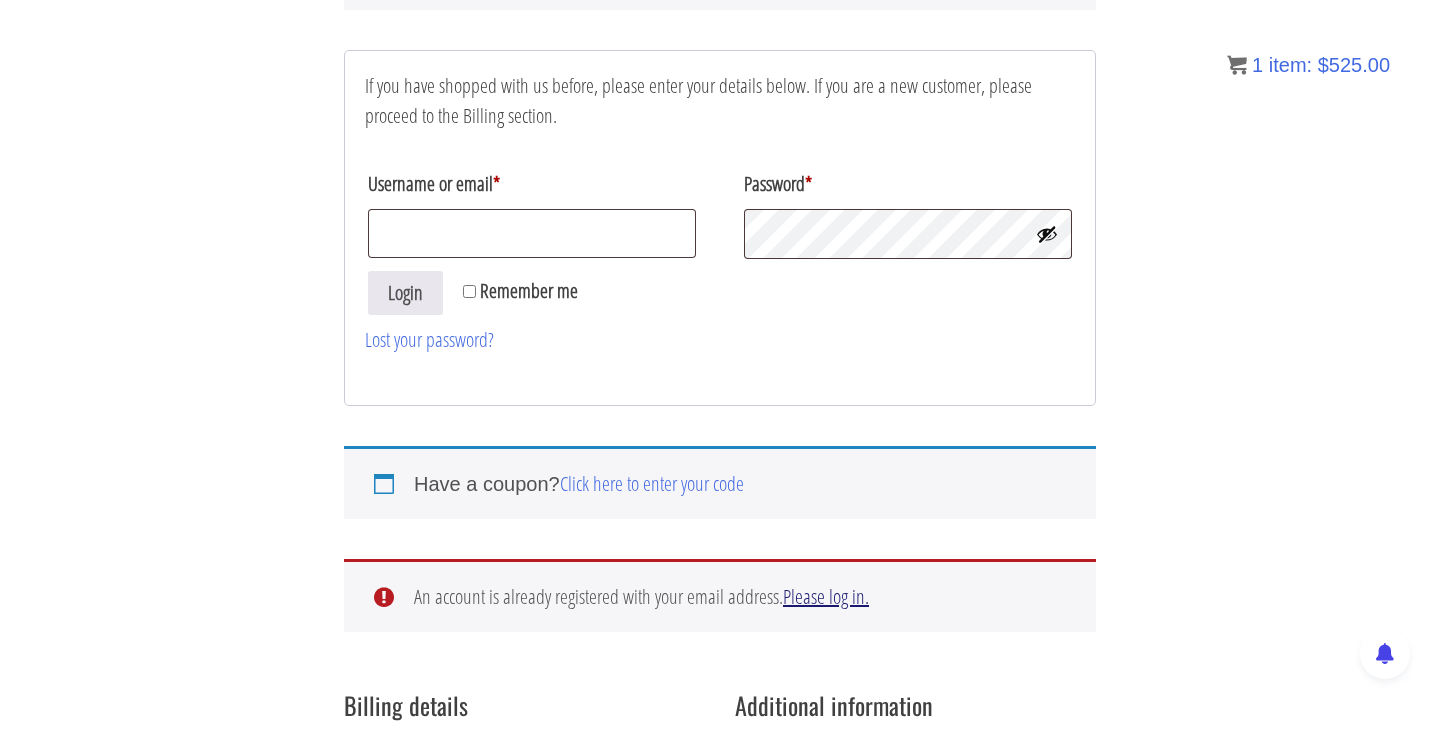 scroll, scrollTop: 241, scrollLeft: 0, axis: vertical 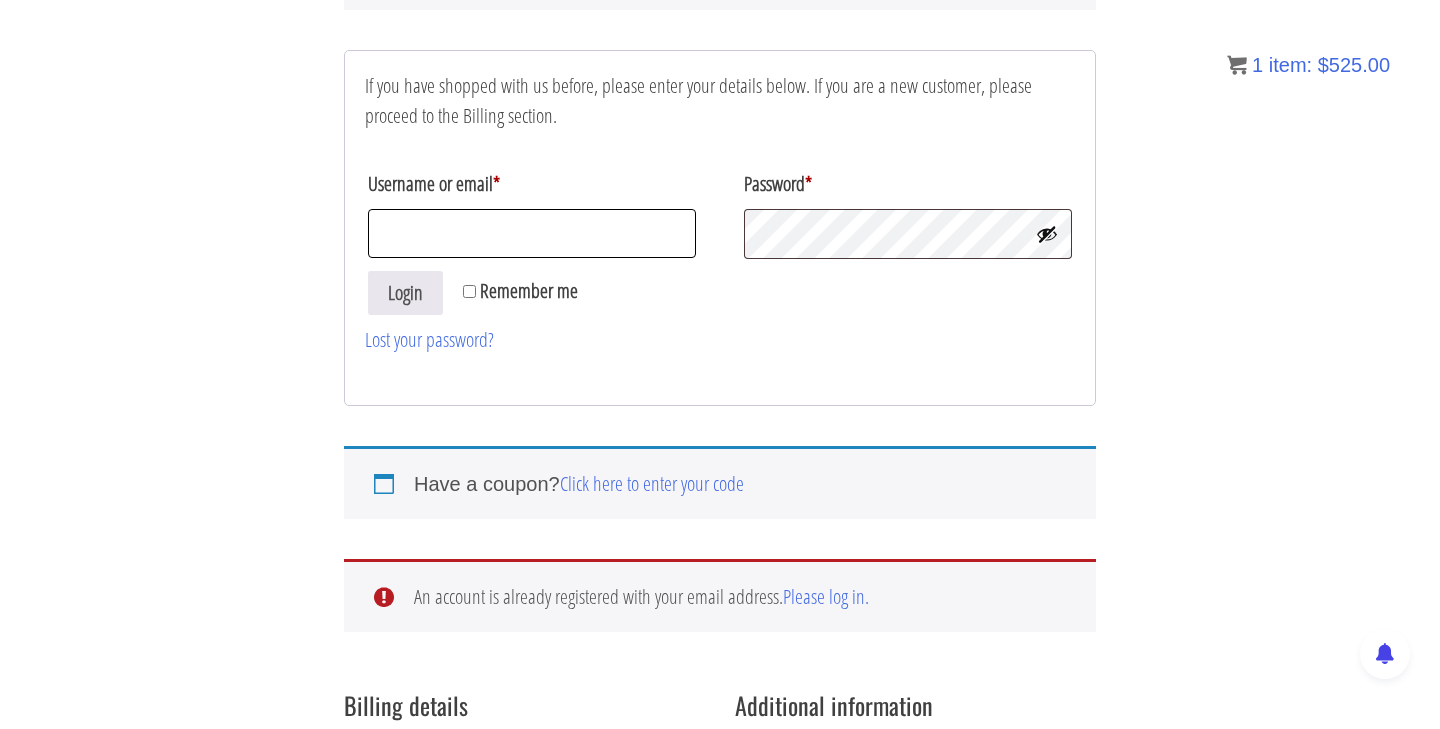 click on "Username or email  *" at bounding box center [532, 233] 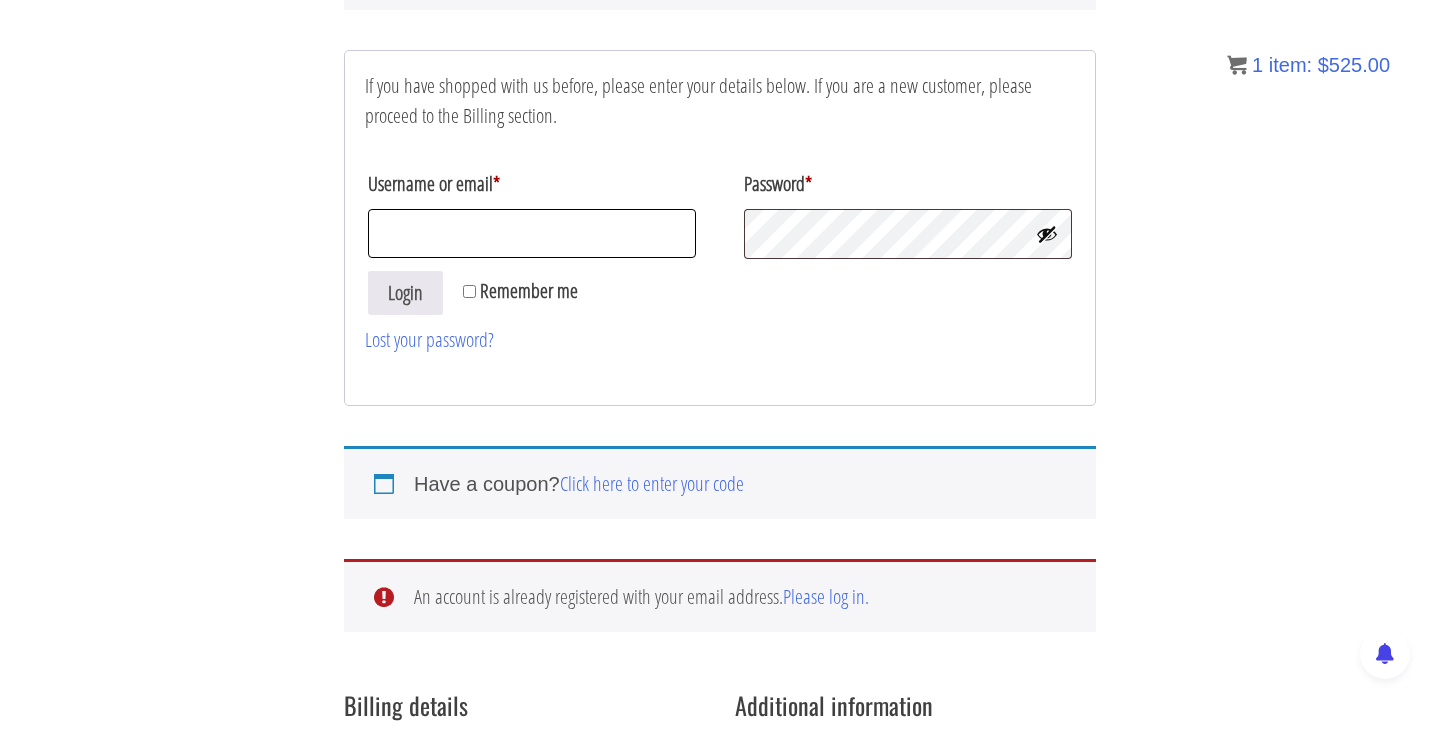 type on "[EMAIL_ADDRESS][DOMAIN_NAME]" 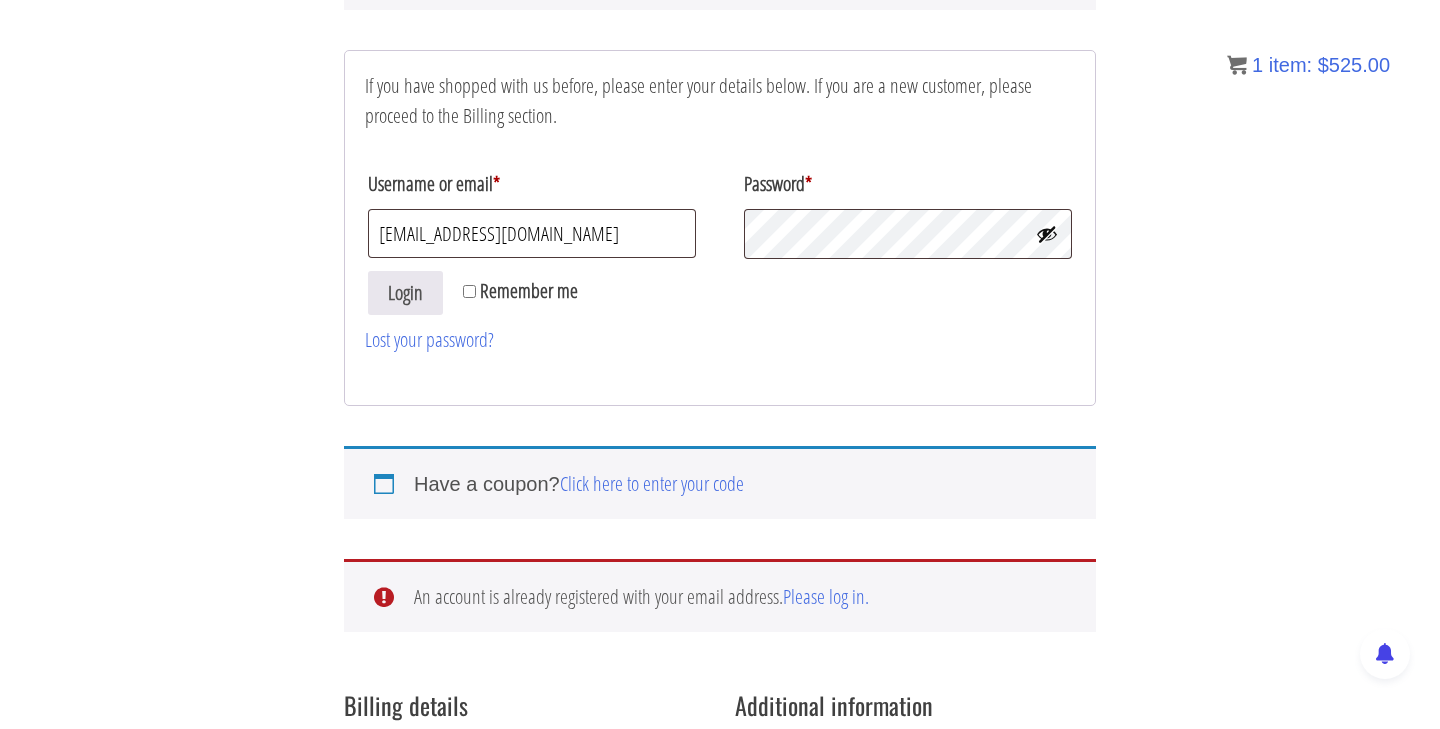 click at bounding box center [1047, 234] 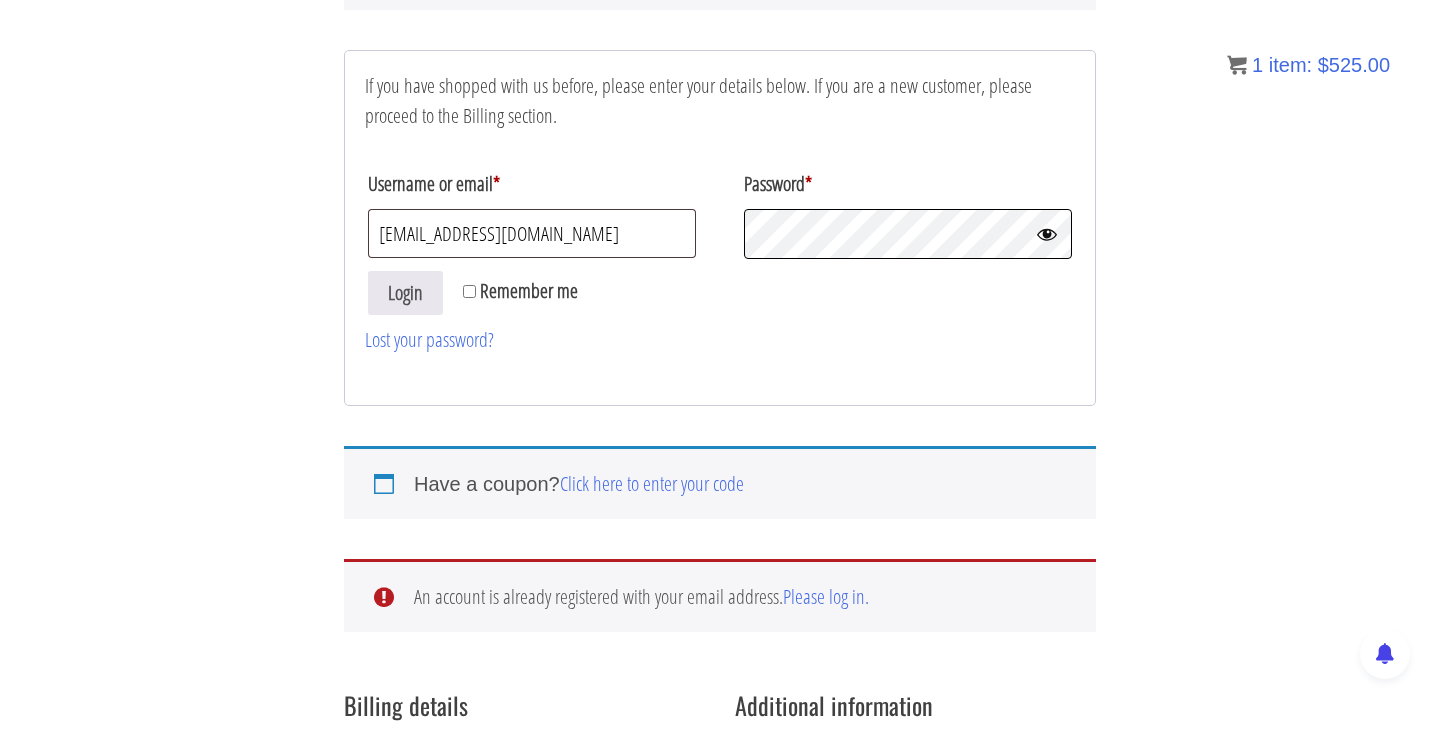click on "Login" at bounding box center [405, 293] 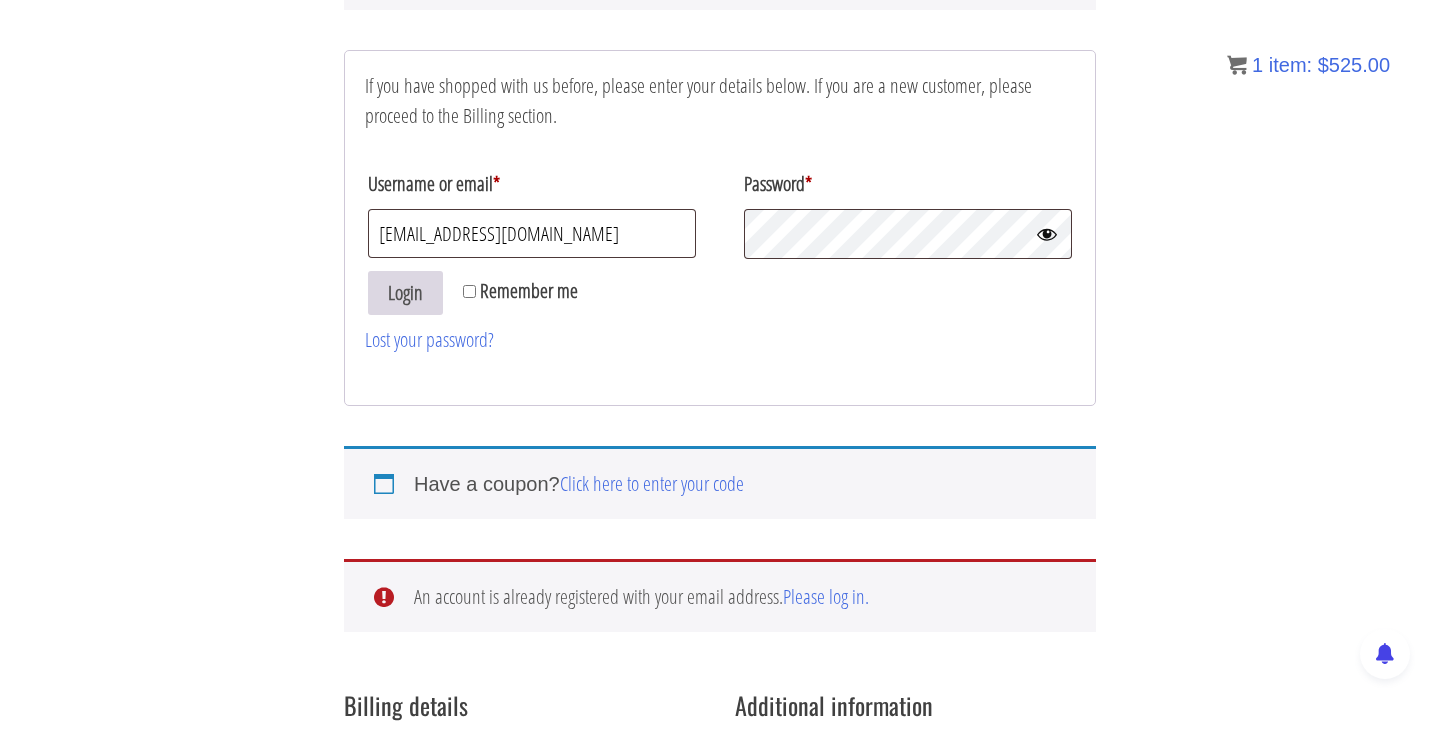 click on "Login" at bounding box center (405, 293) 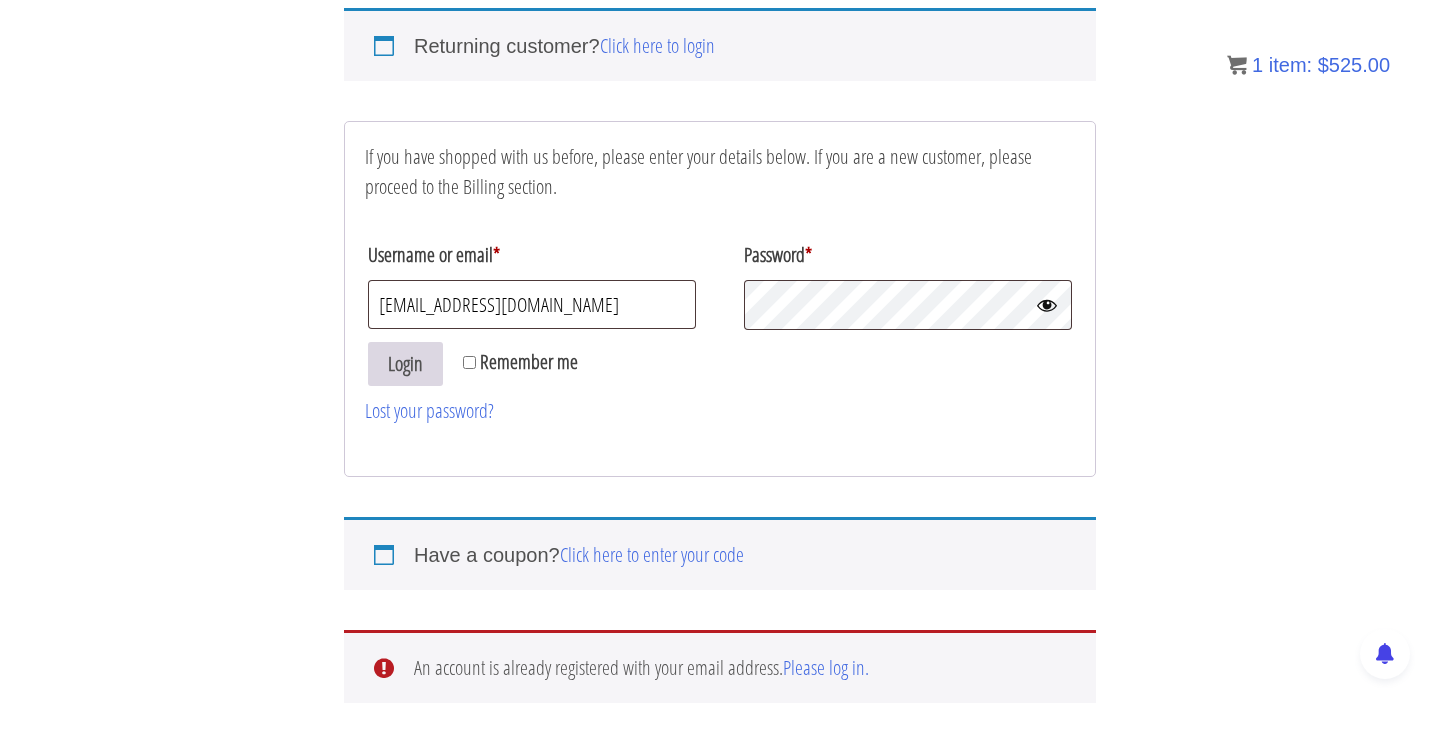 scroll, scrollTop: 147, scrollLeft: 0, axis: vertical 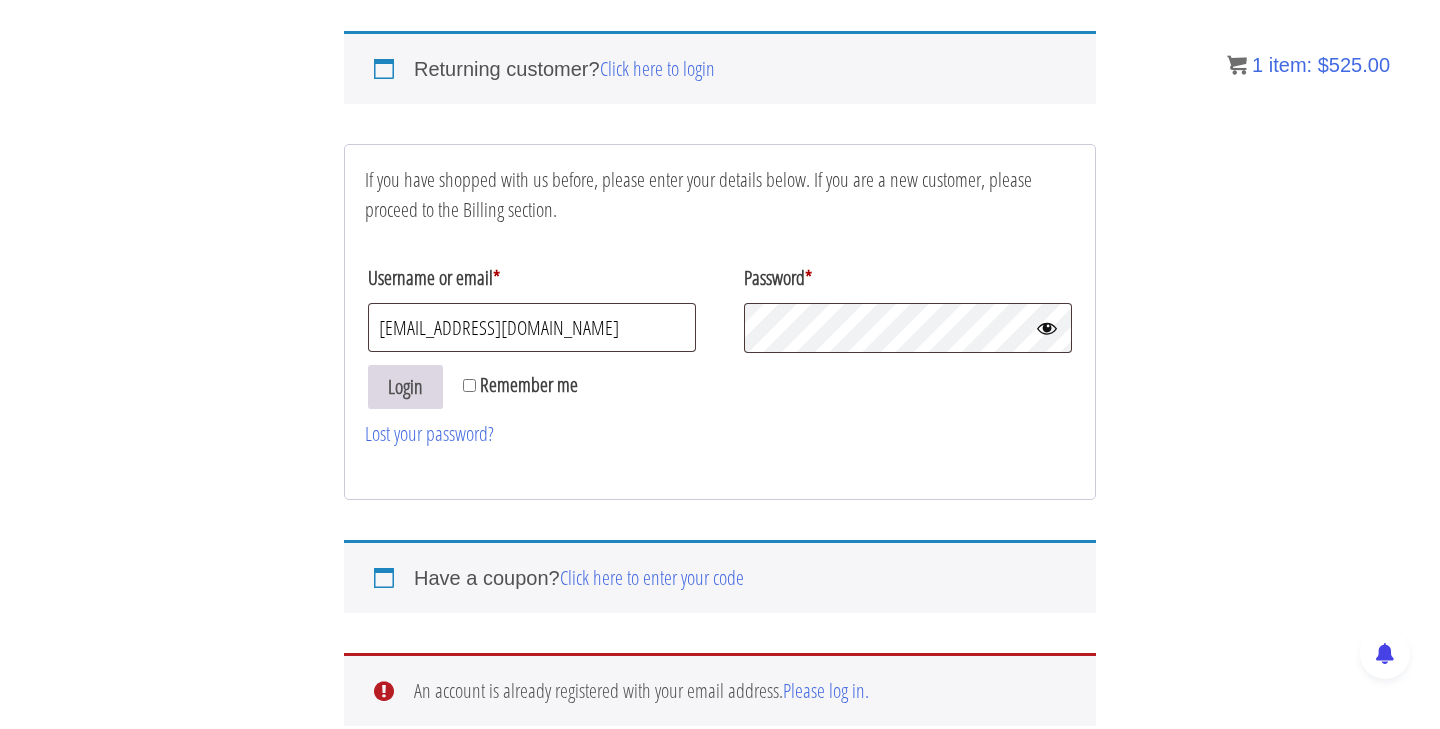 click on "Login" at bounding box center [405, 387] 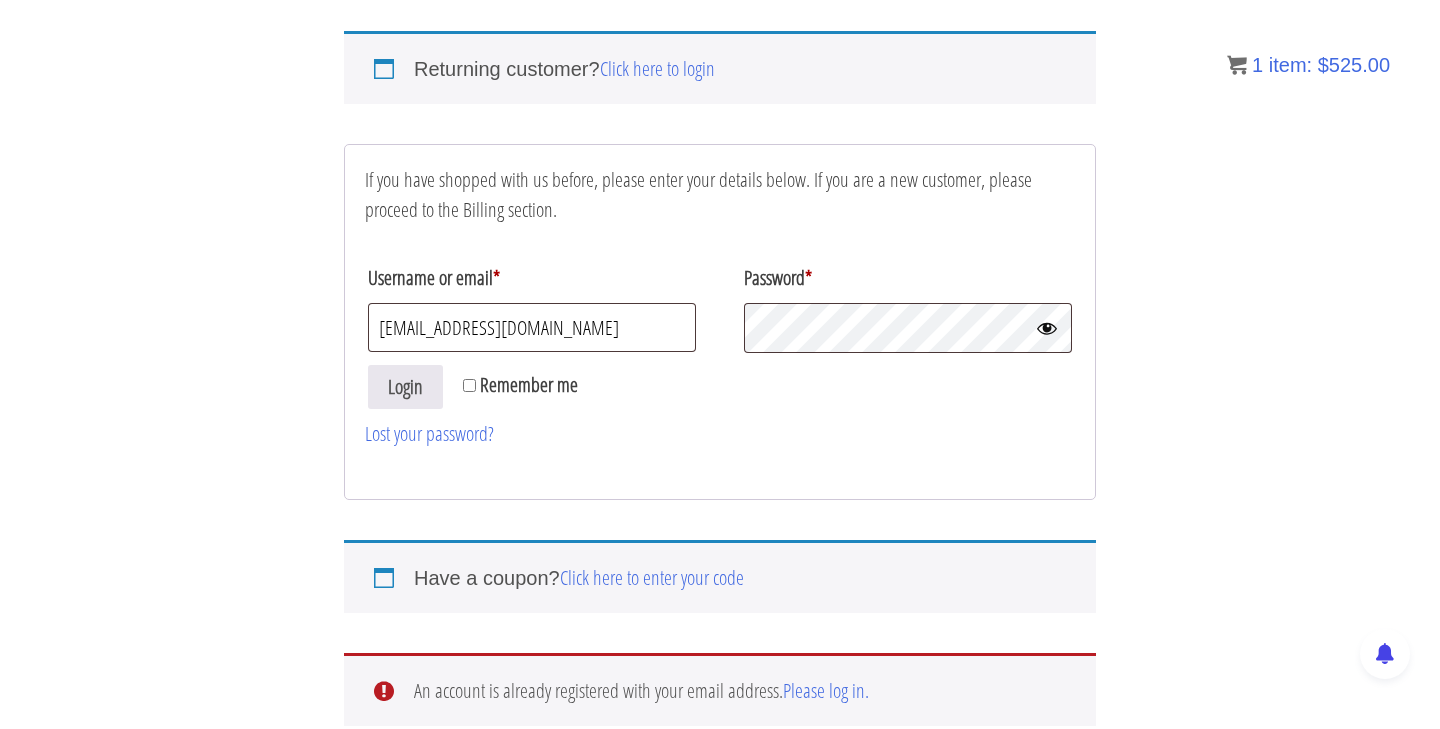 click on "Remember me
Login" at bounding box center (720, 387) 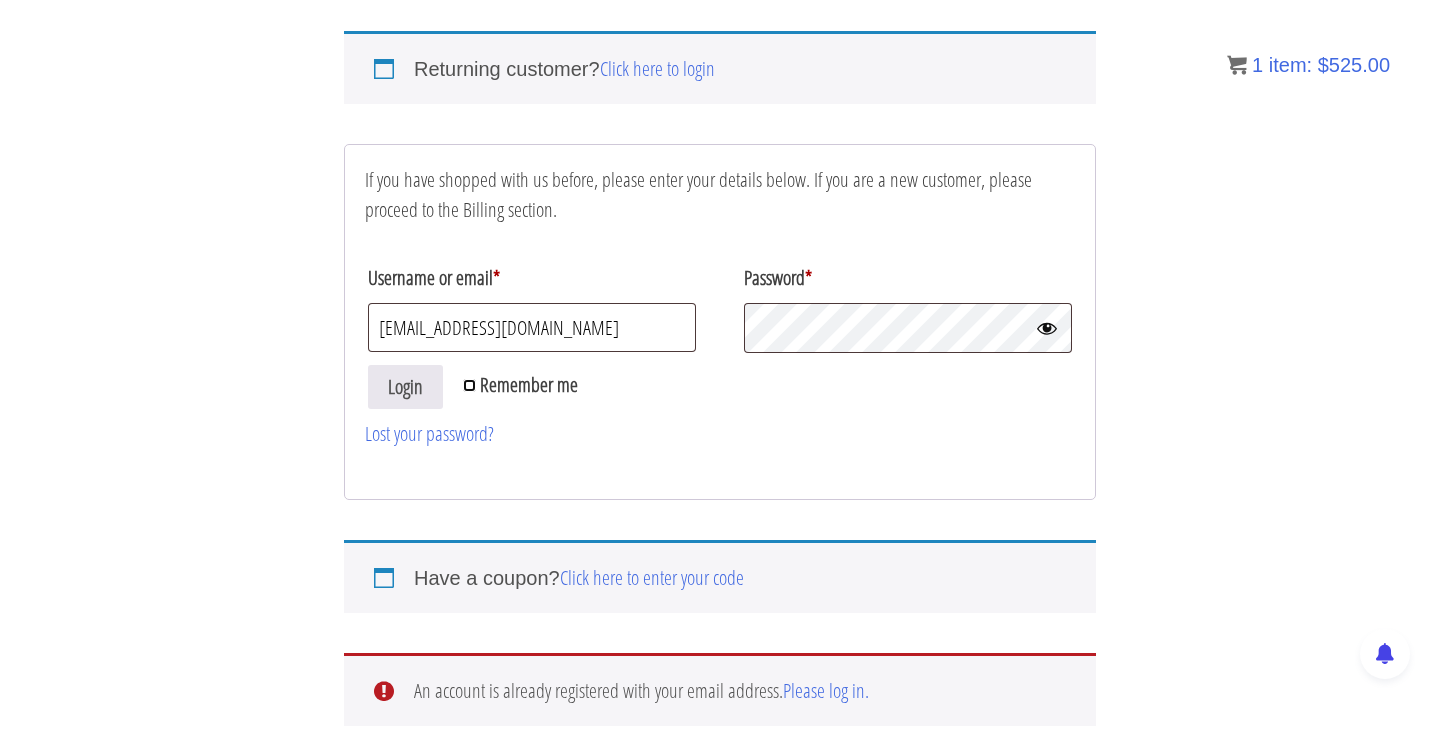 click on "Remember me" at bounding box center (469, 385) 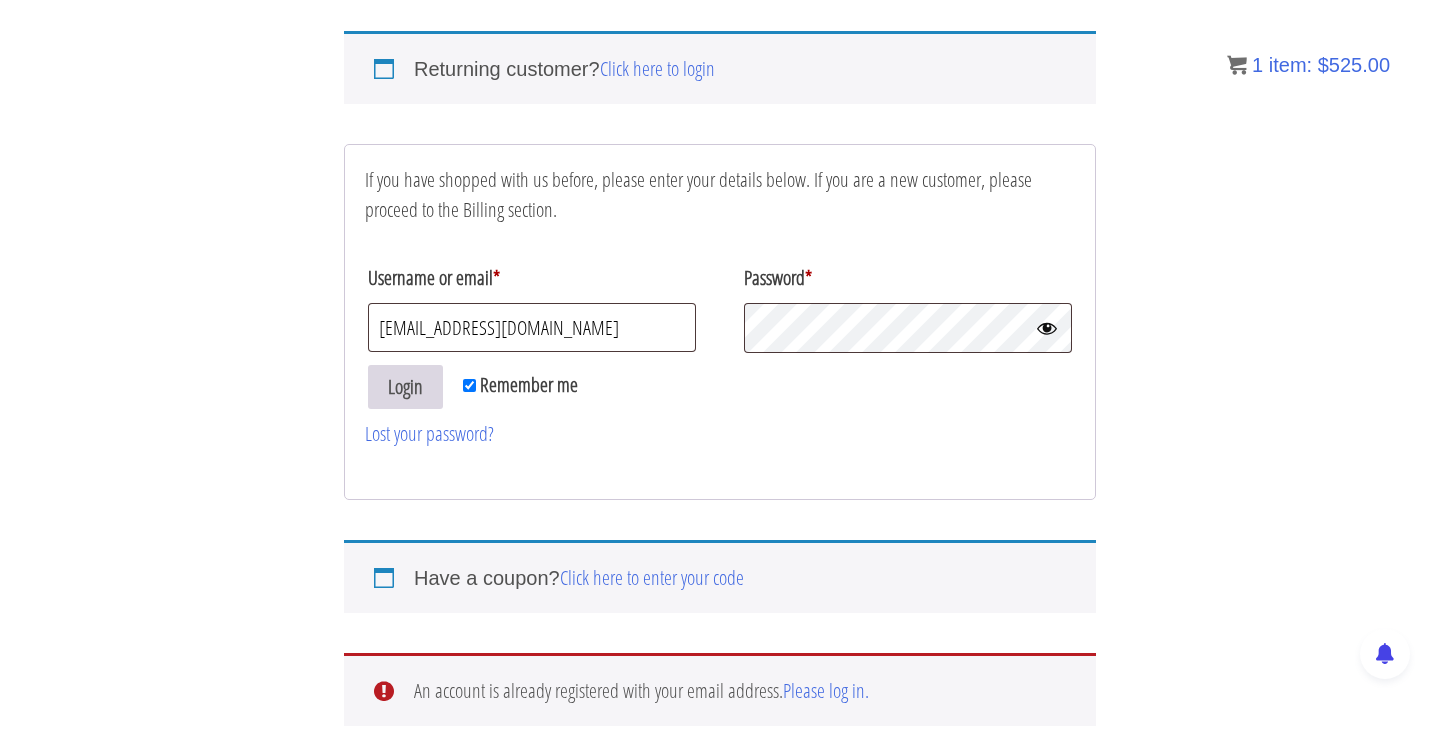 click on "Login" at bounding box center (405, 387) 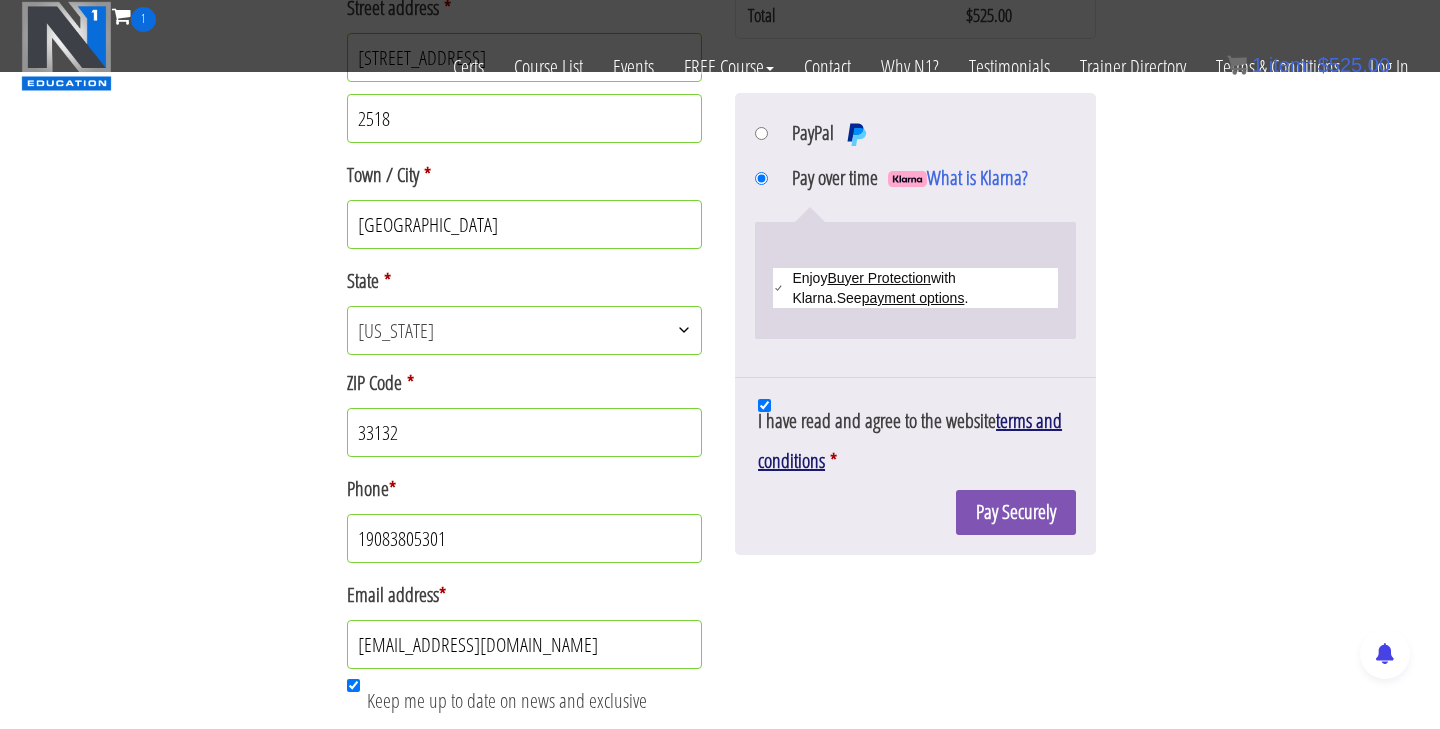 scroll, scrollTop: 1176, scrollLeft: 0, axis: vertical 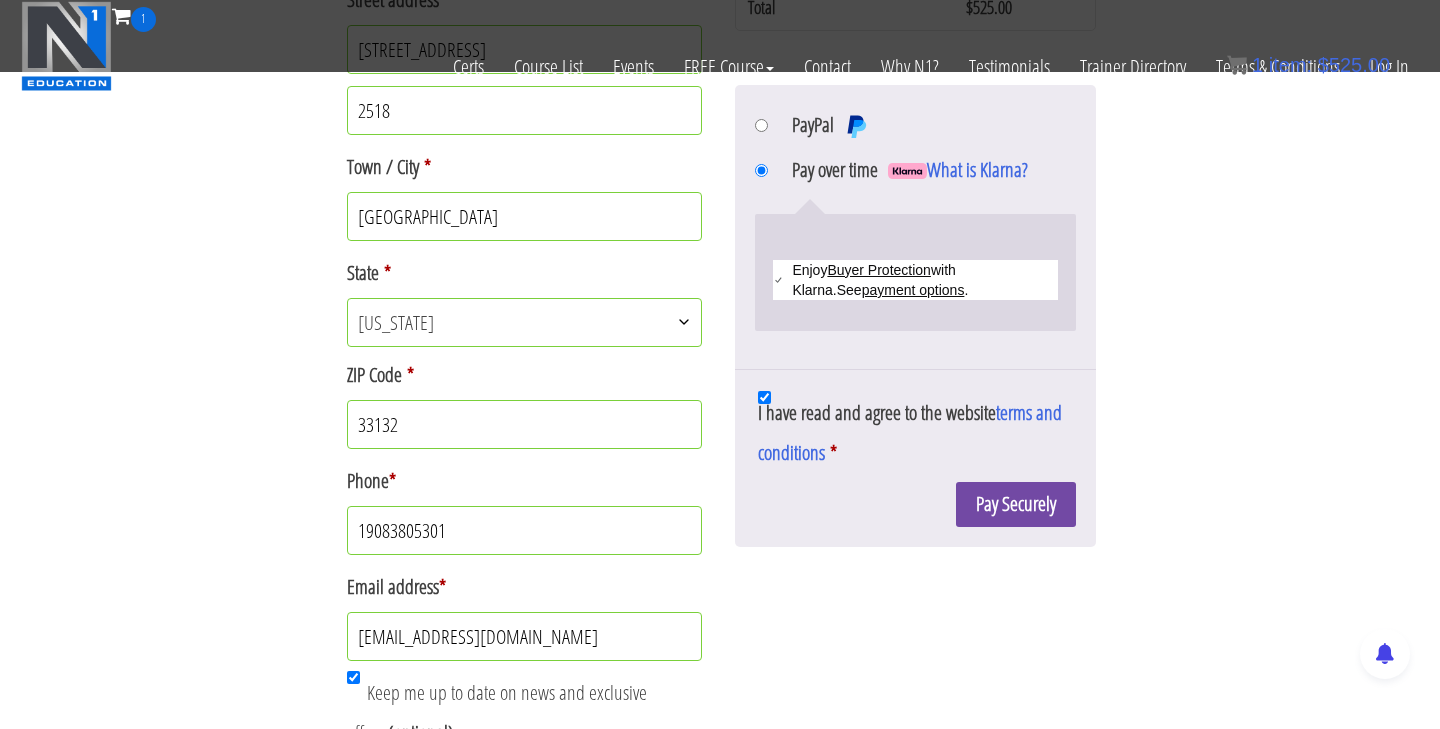 click on "Pay Securely" at bounding box center (1016, 504) 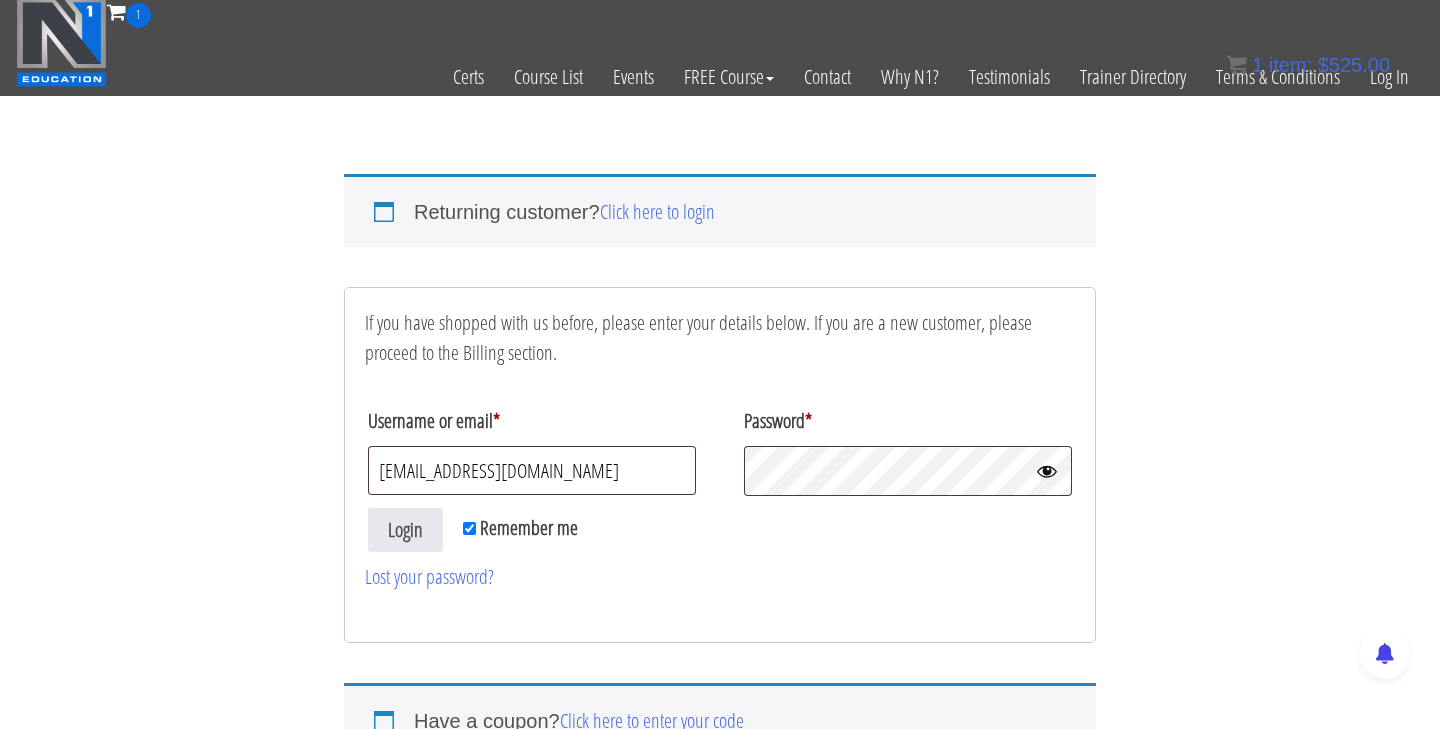 scroll, scrollTop: 5, scrollLeft: 0, axis: vertical 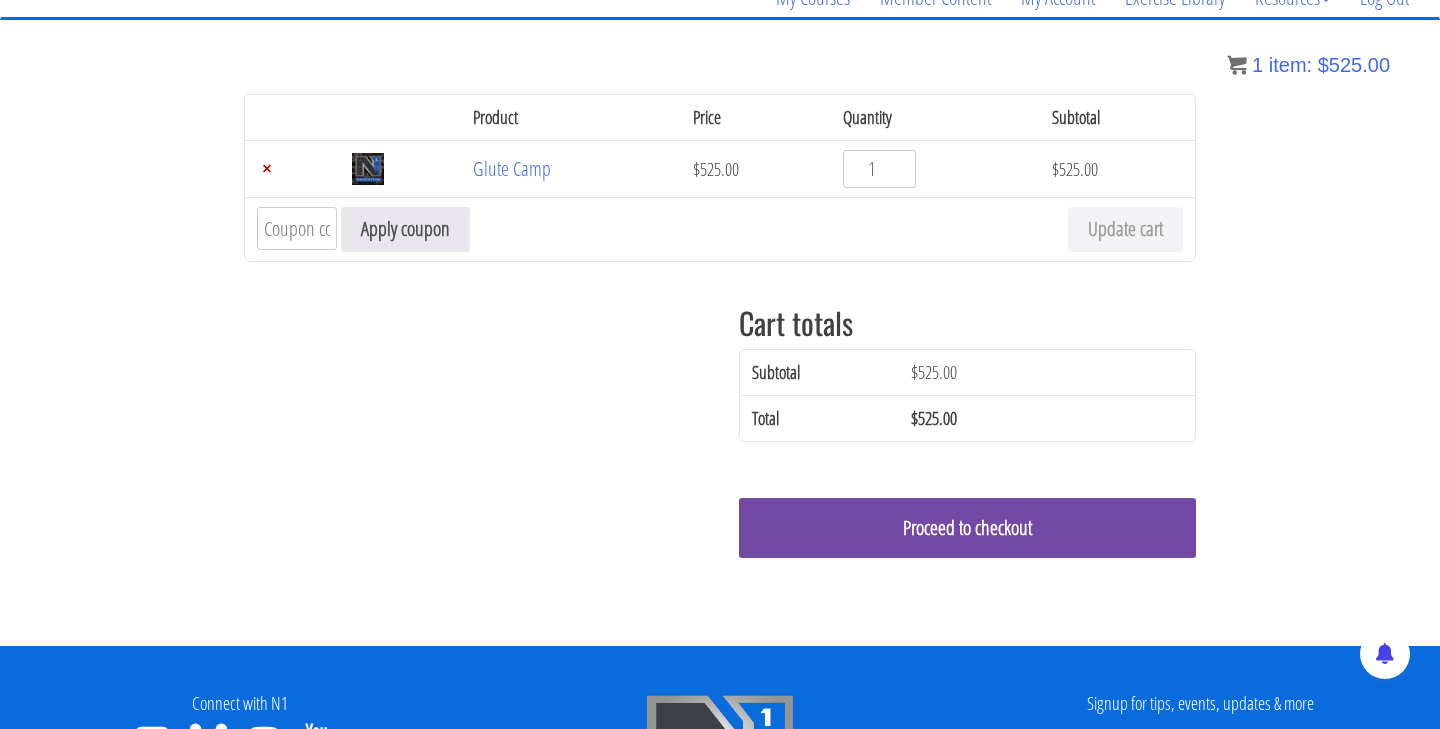 click on "Proceed to checkout" at bounding box center (967, 528) 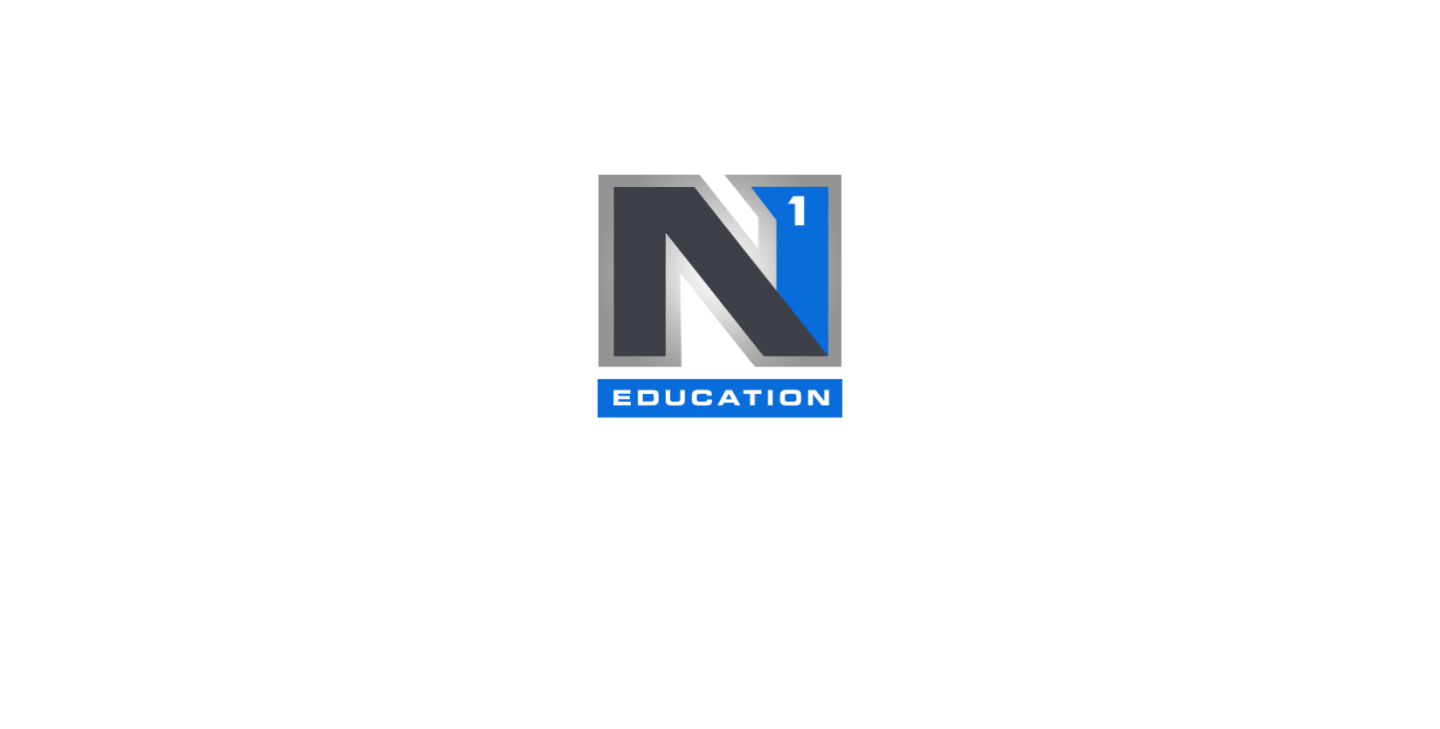 scroll, scrollTop: 0, scrollLeft: 0, axis: both 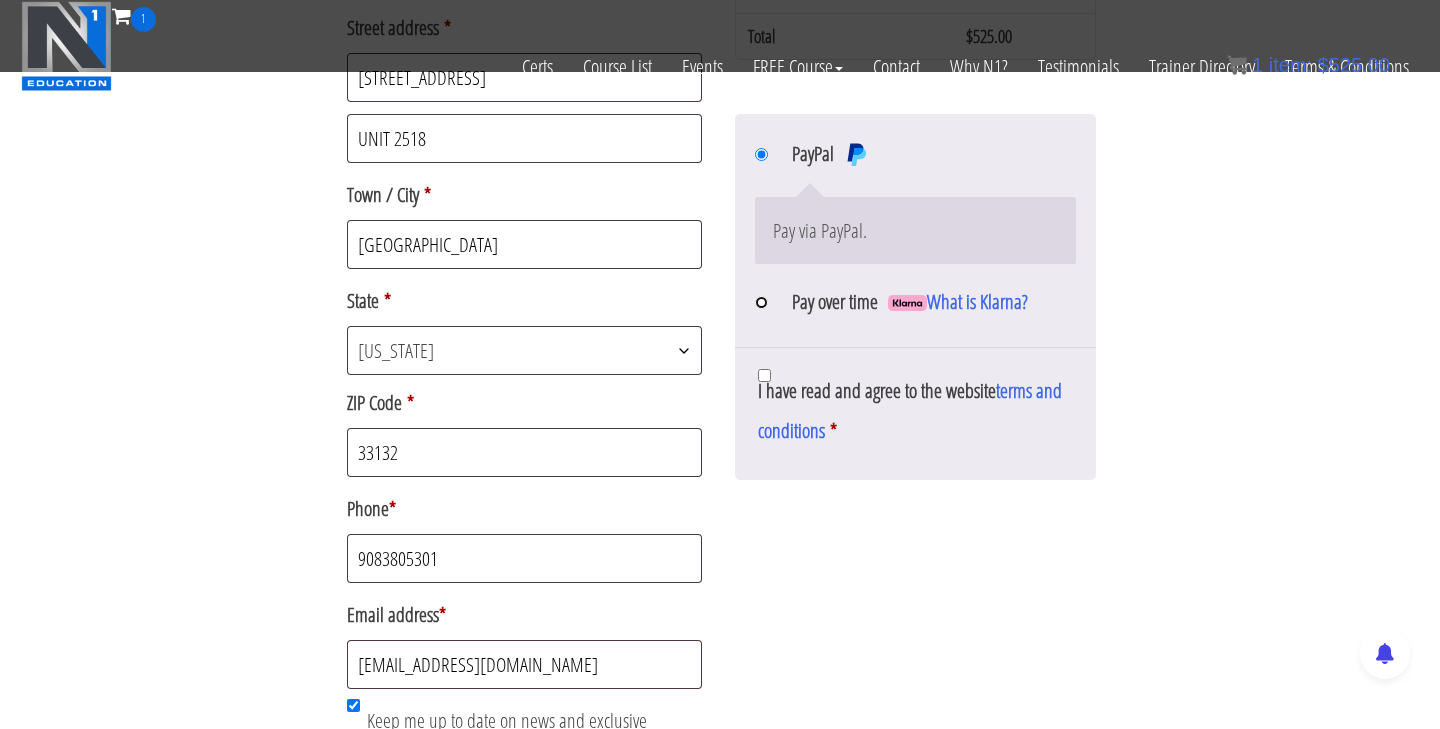 click on "Pay over time  What is Klarna?" at bounding box center (761, 302) 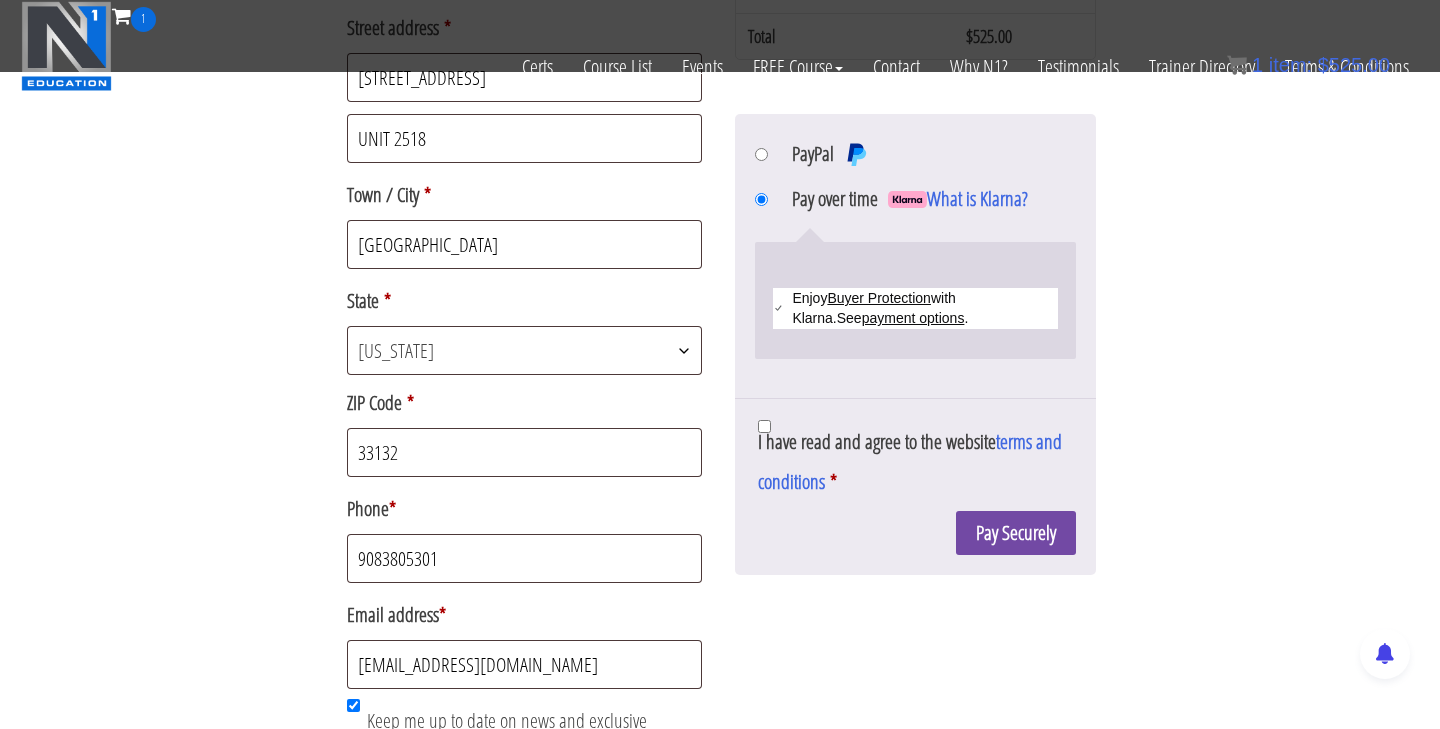 click on "Pay Securely" at bounding box center [1016, 533] 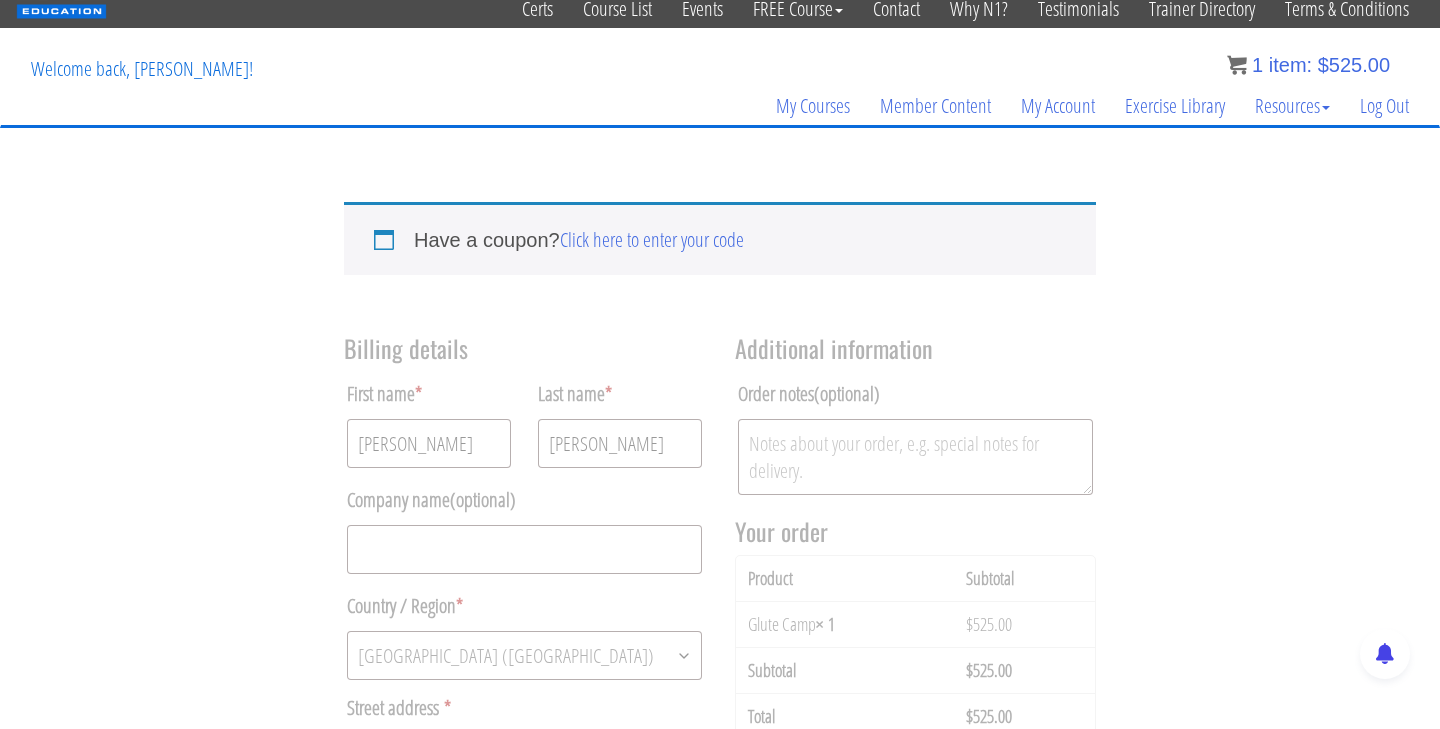 scroll, scrollTop: 0, scrollLeft: 0, axis: both 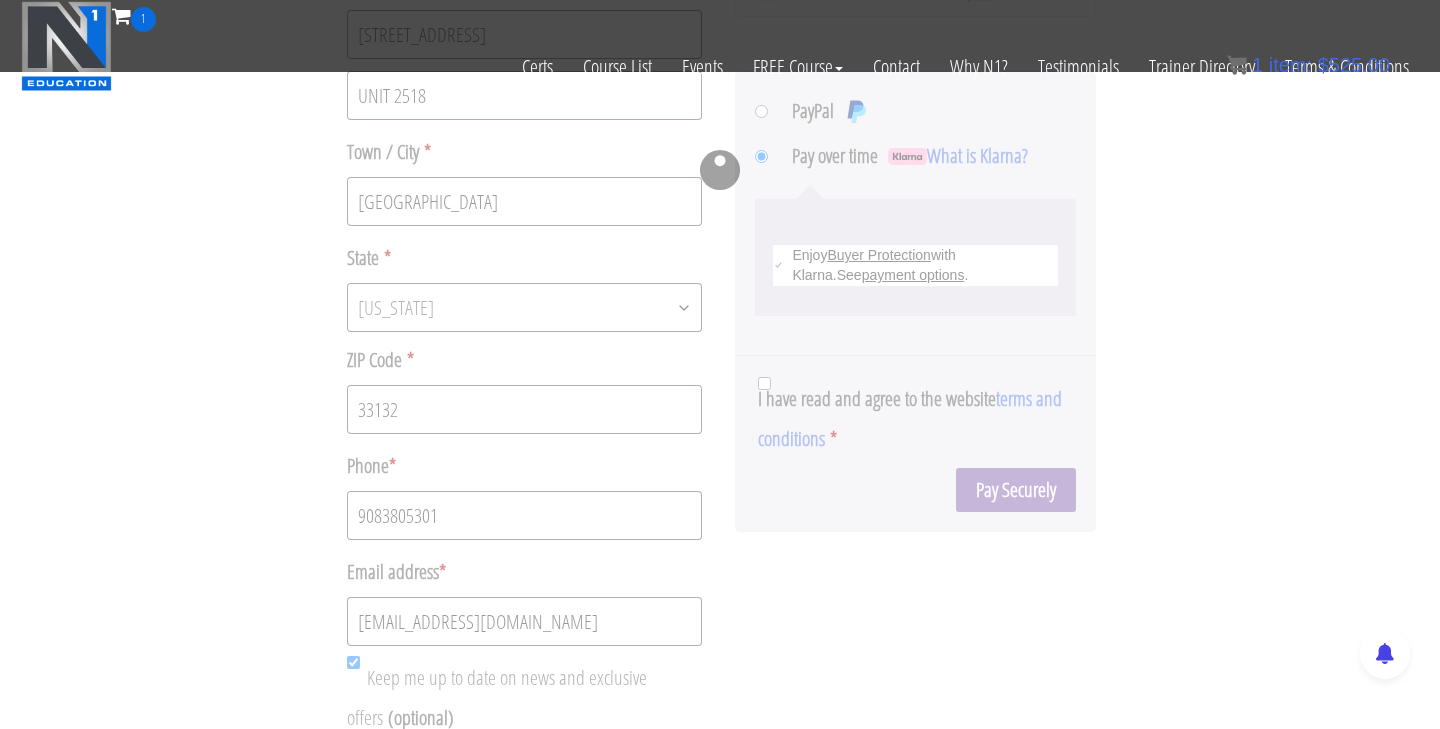 radio on "true" 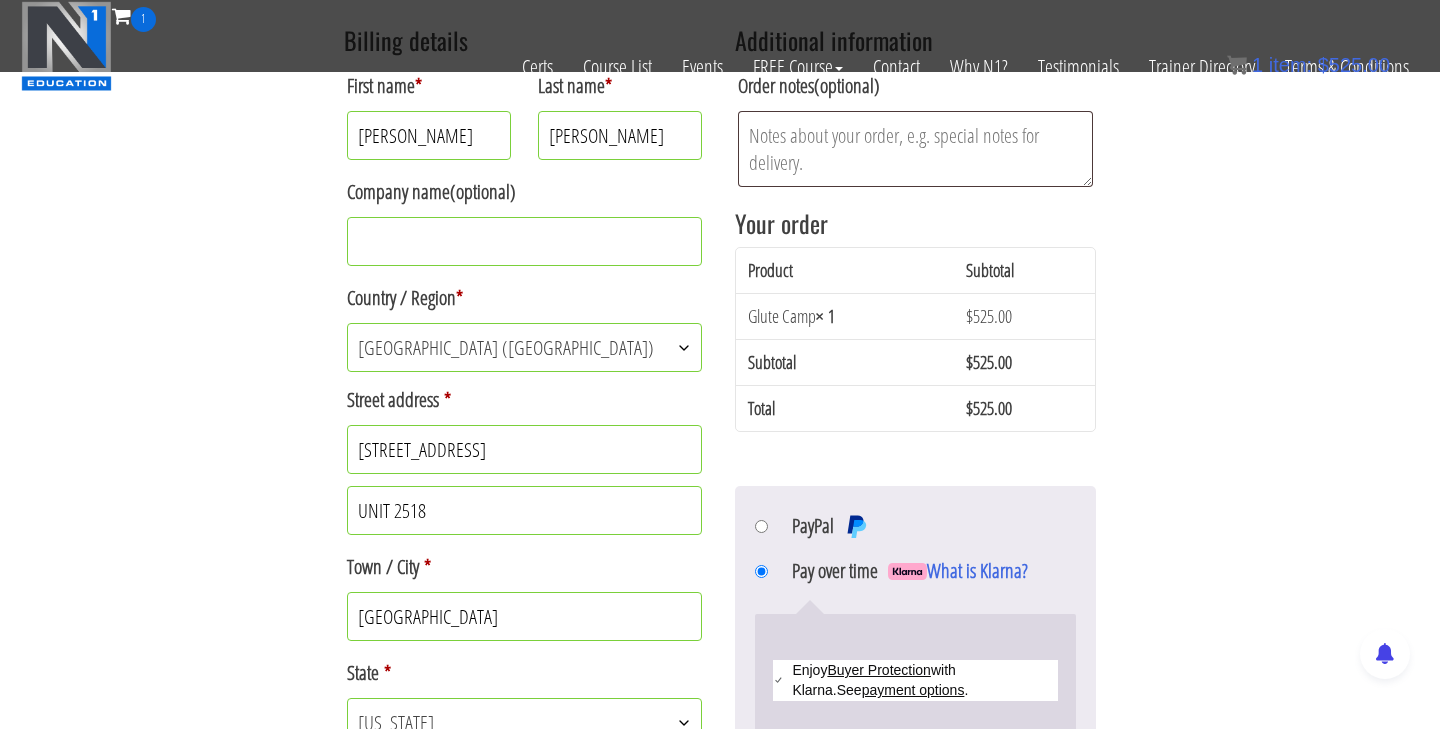 scroll, scrollTop: 764, scrollLeft: 0, axis: vertical 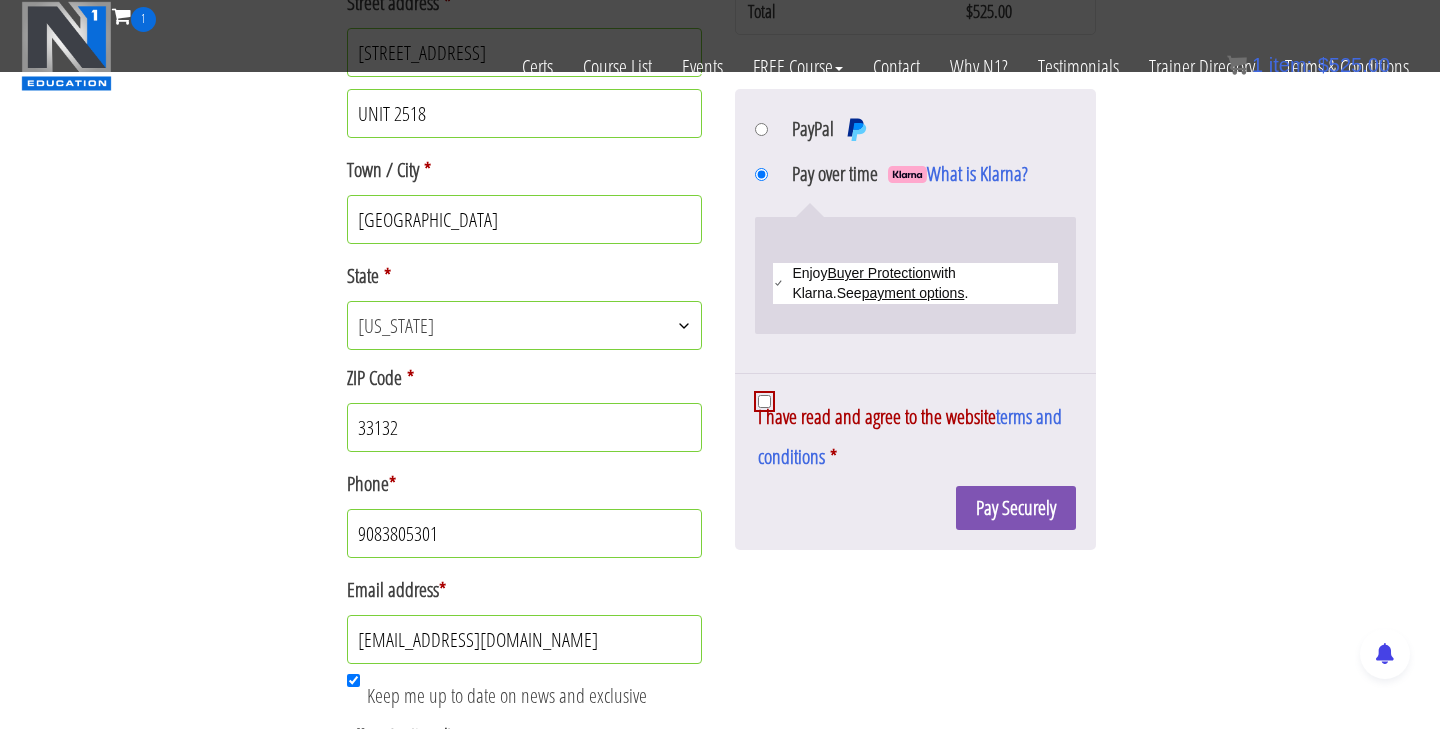 click on "I have read and agree to the website  terms and conditions   *" at bounding box center (764, 401) 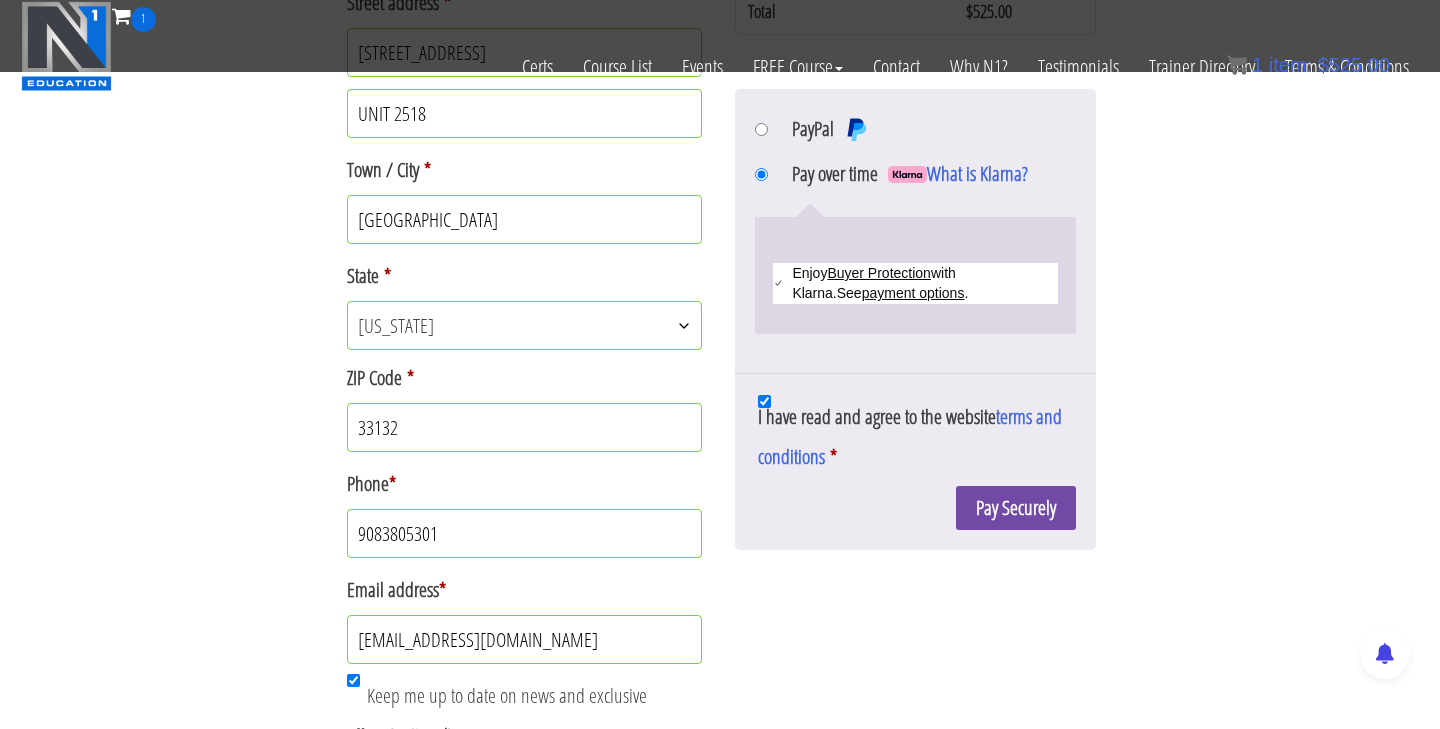 click on "Pay Securely" at bounding box center (1016, 508) 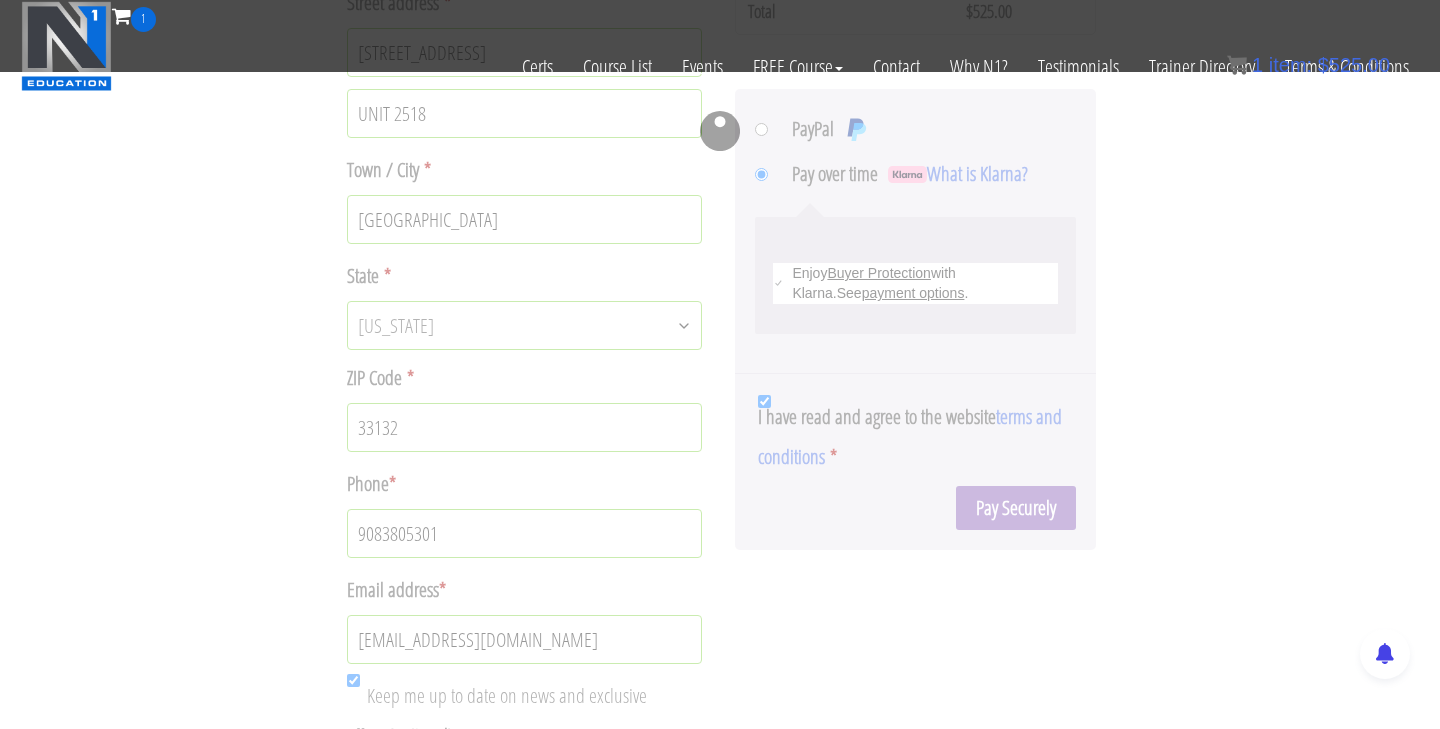 radio on "true" 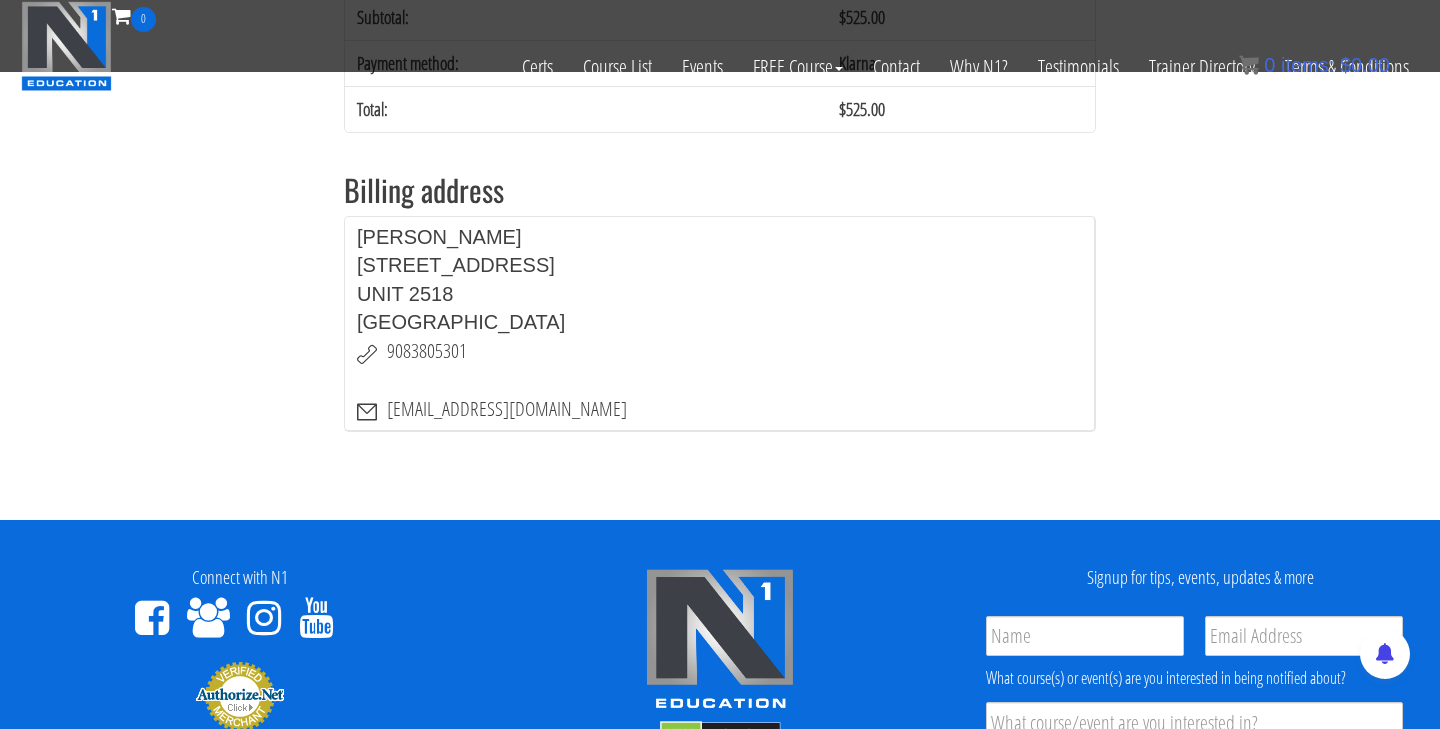 scroll, scrollTop: 0, scrollLeft: 0, axis: both 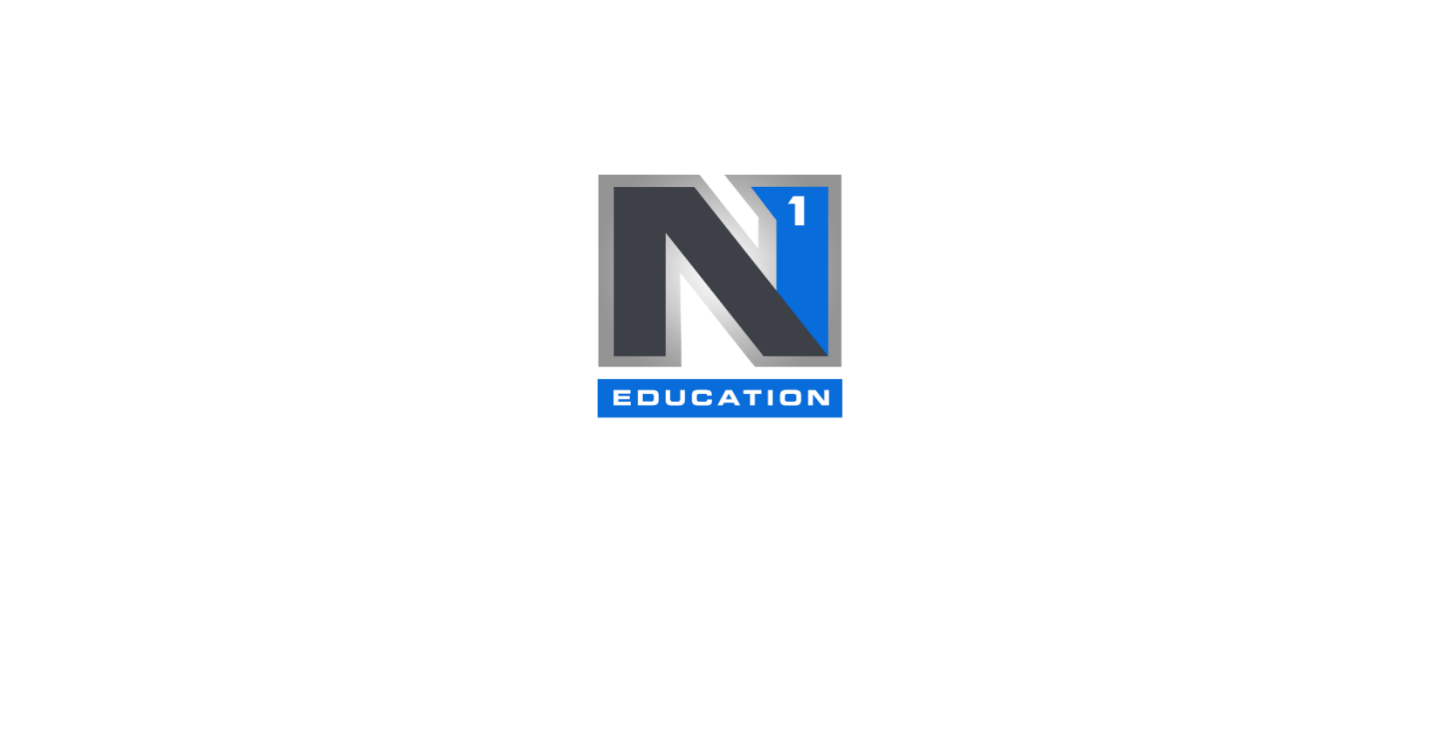select on "FL" 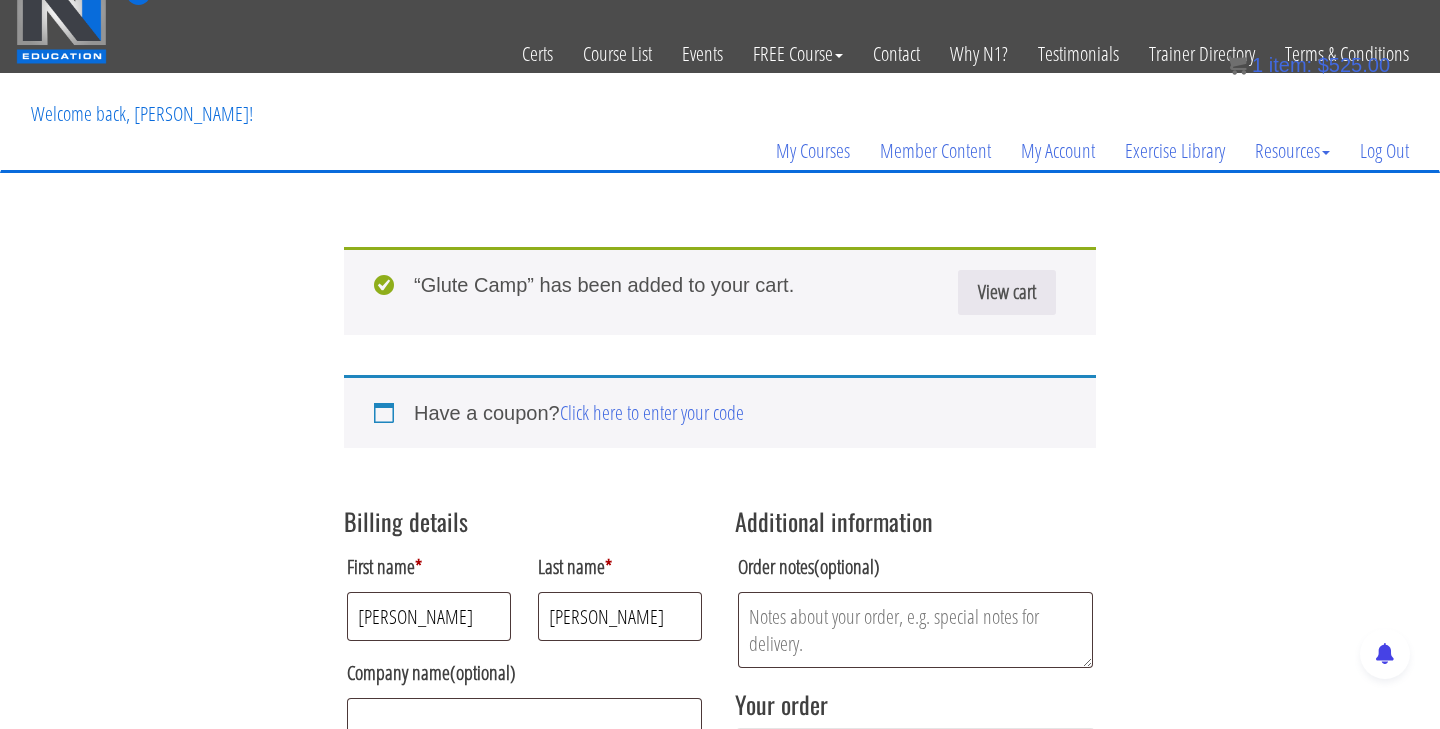 scroll, scrollTop: 0, scrollLeft: 0, axis: both 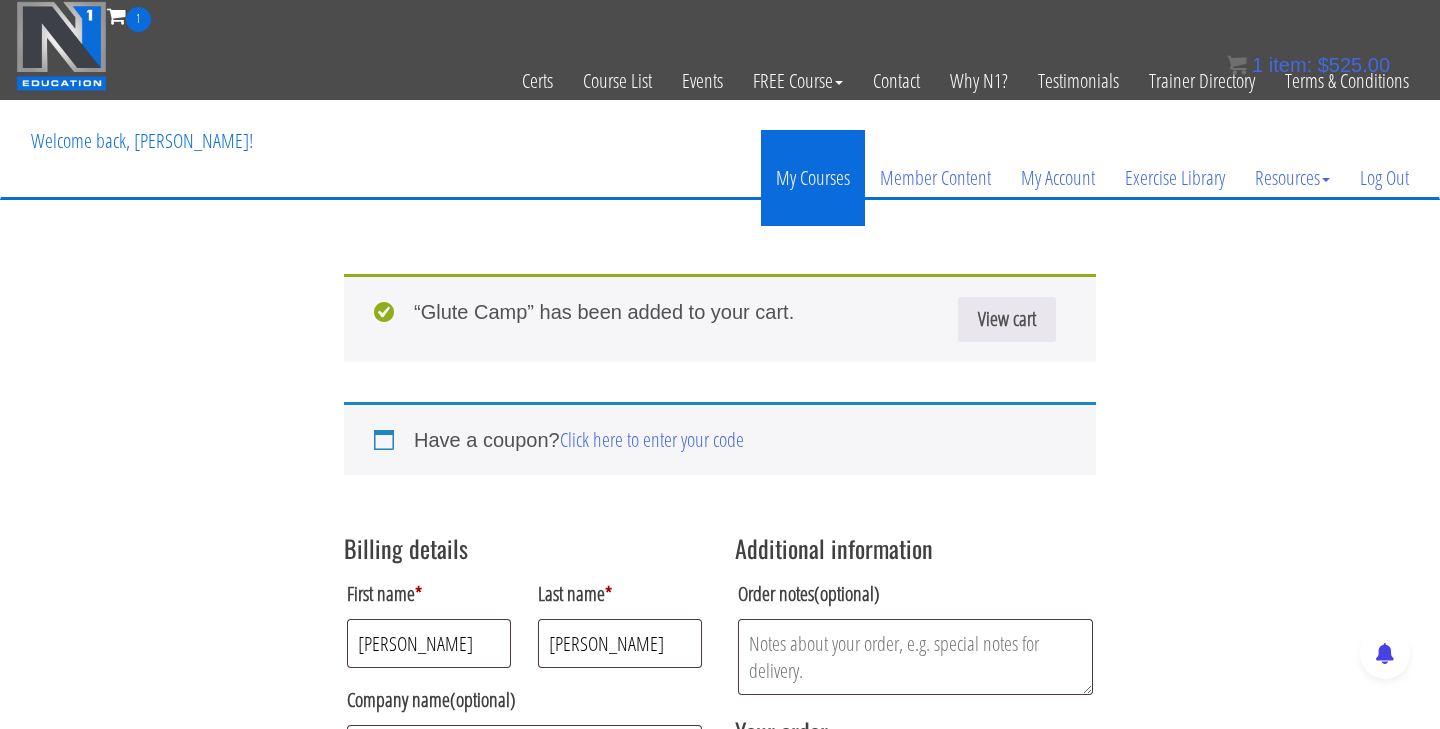 click on "My Courses" at bounding box center (813, 178) 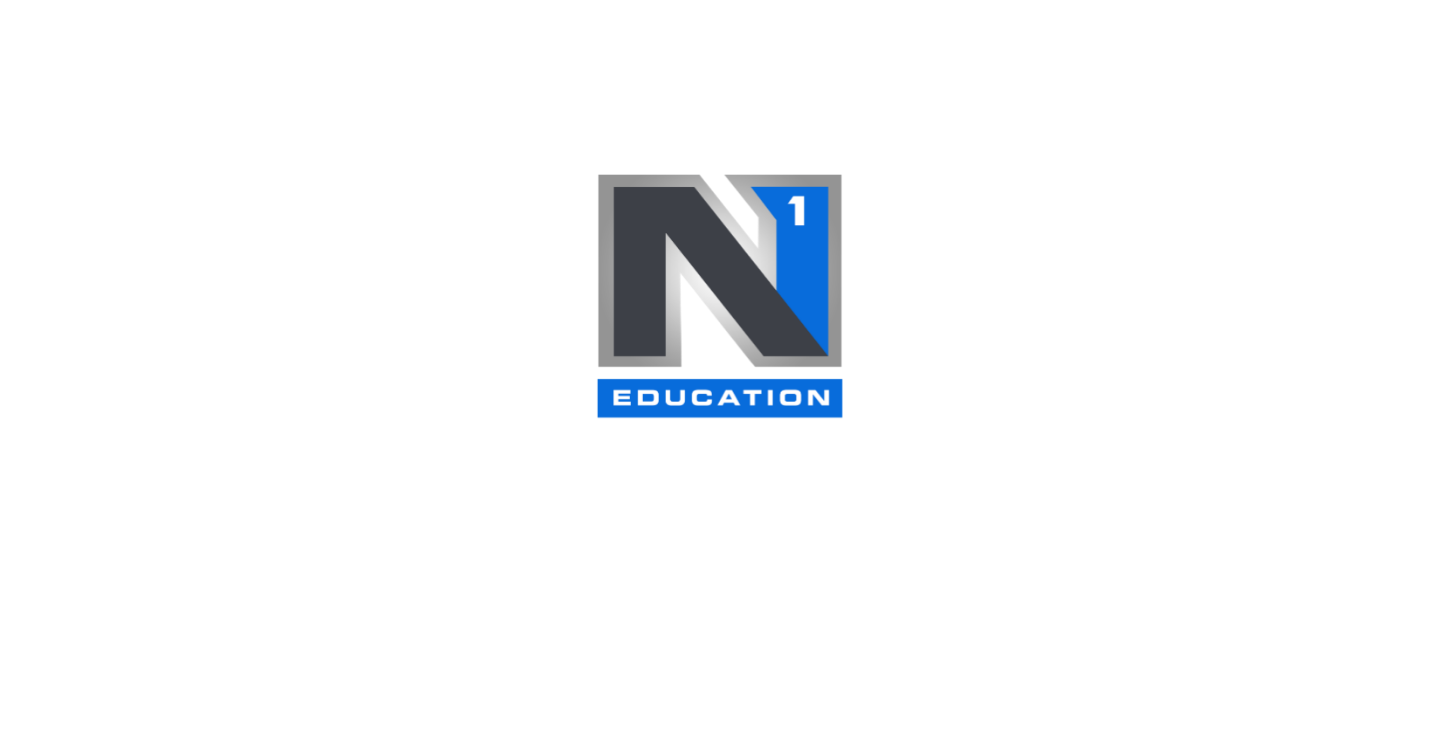 scroll, scrollTop: 0, scrollLeft: 0, axis: both 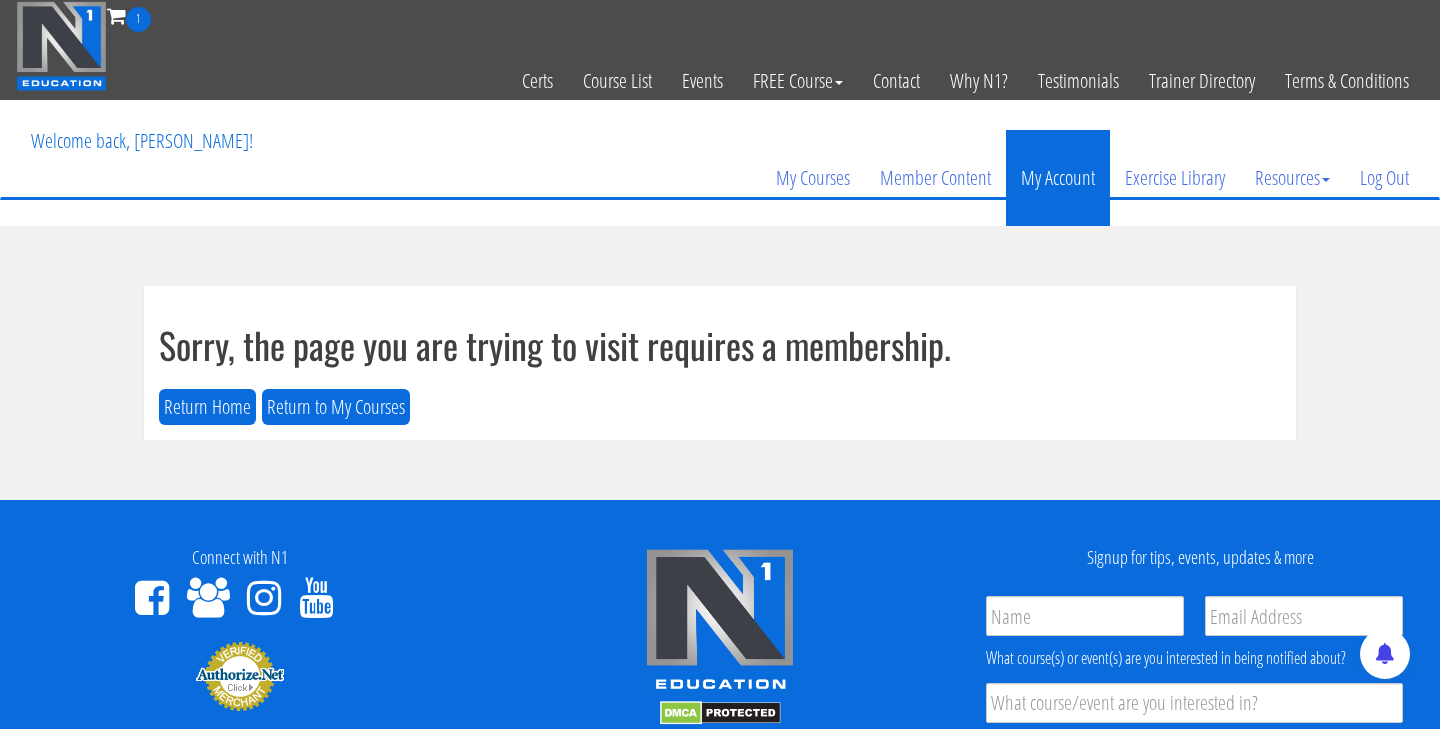 click on "My Account" at bounding box center [1058, 178] 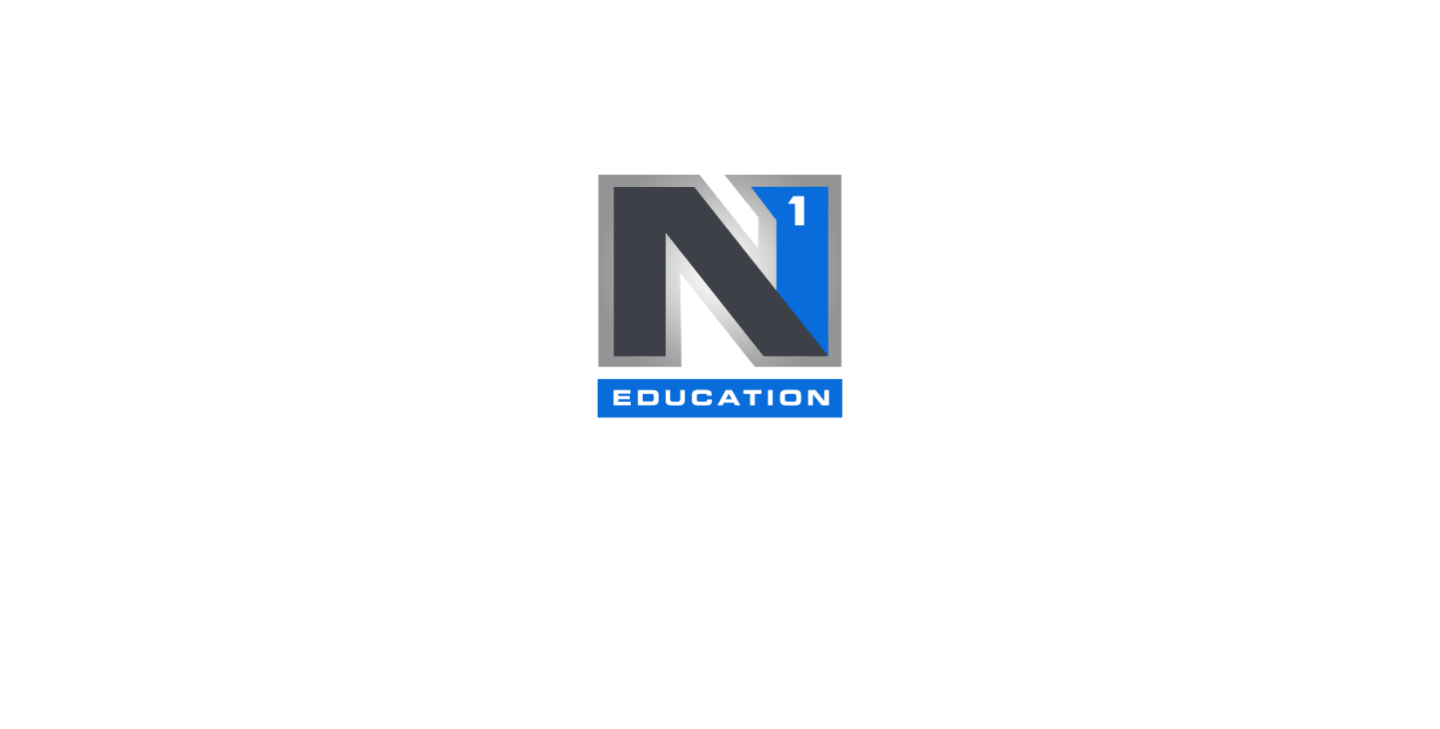 scroll, scrollTop: 0, scrollLeft: 0, axis: both 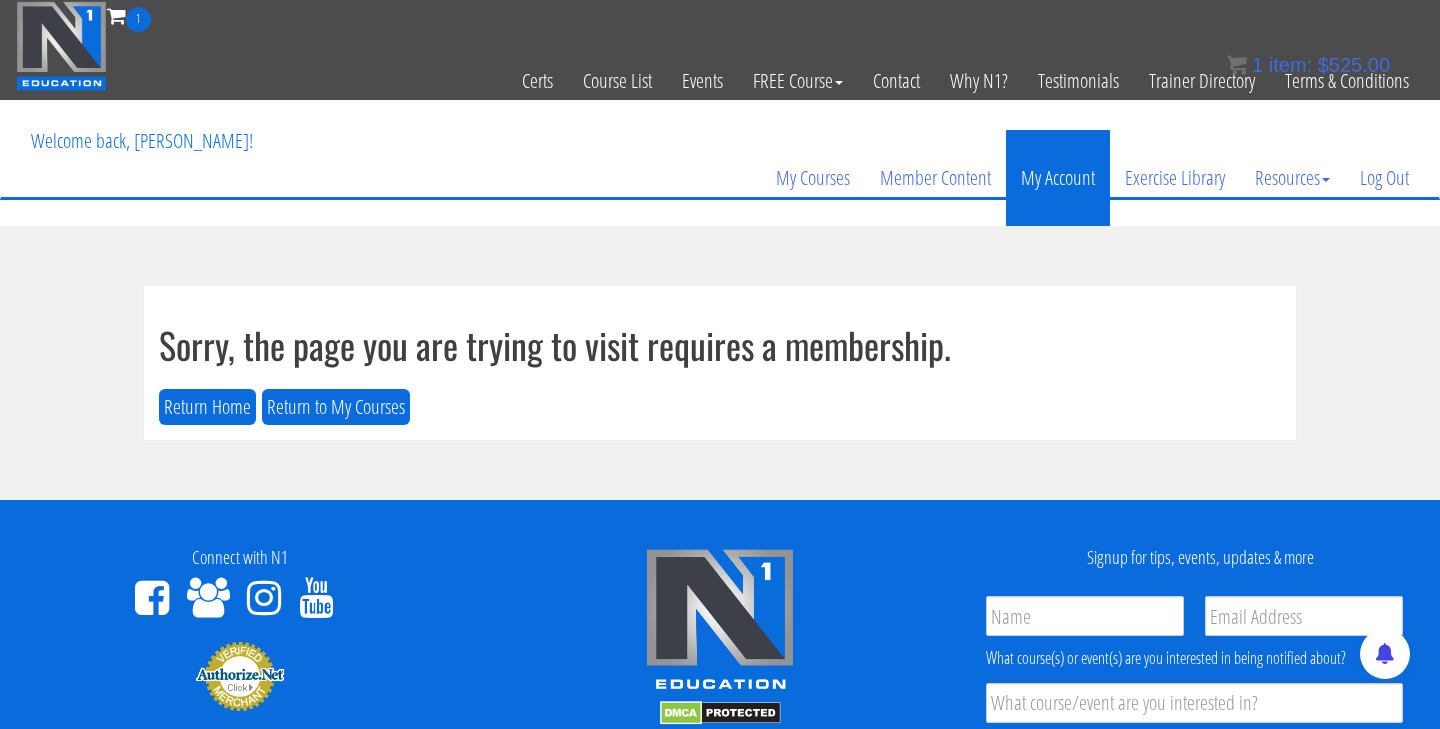 click on "My Account" at bounding box center (1058, 178) 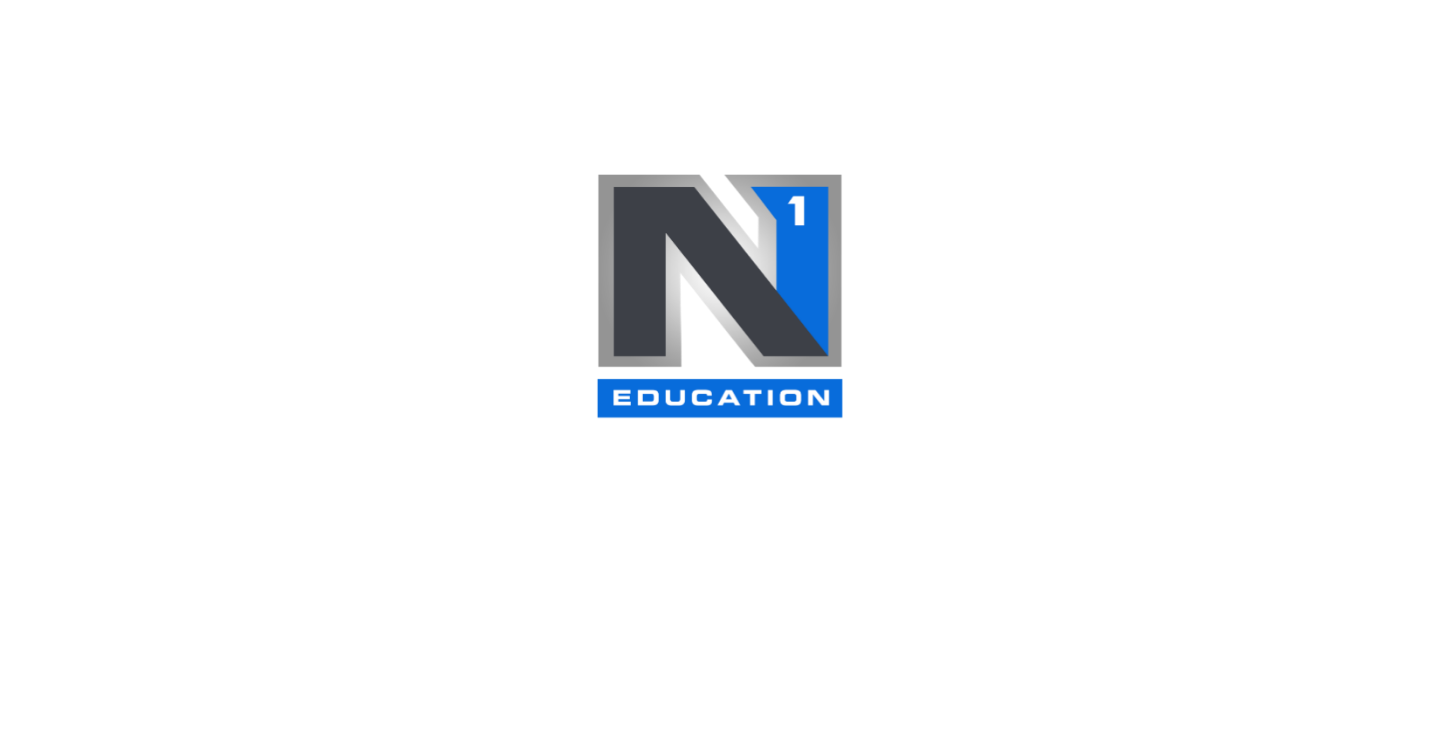 scroll, scrollTop: 0, scrollLeft: 0, axis: both 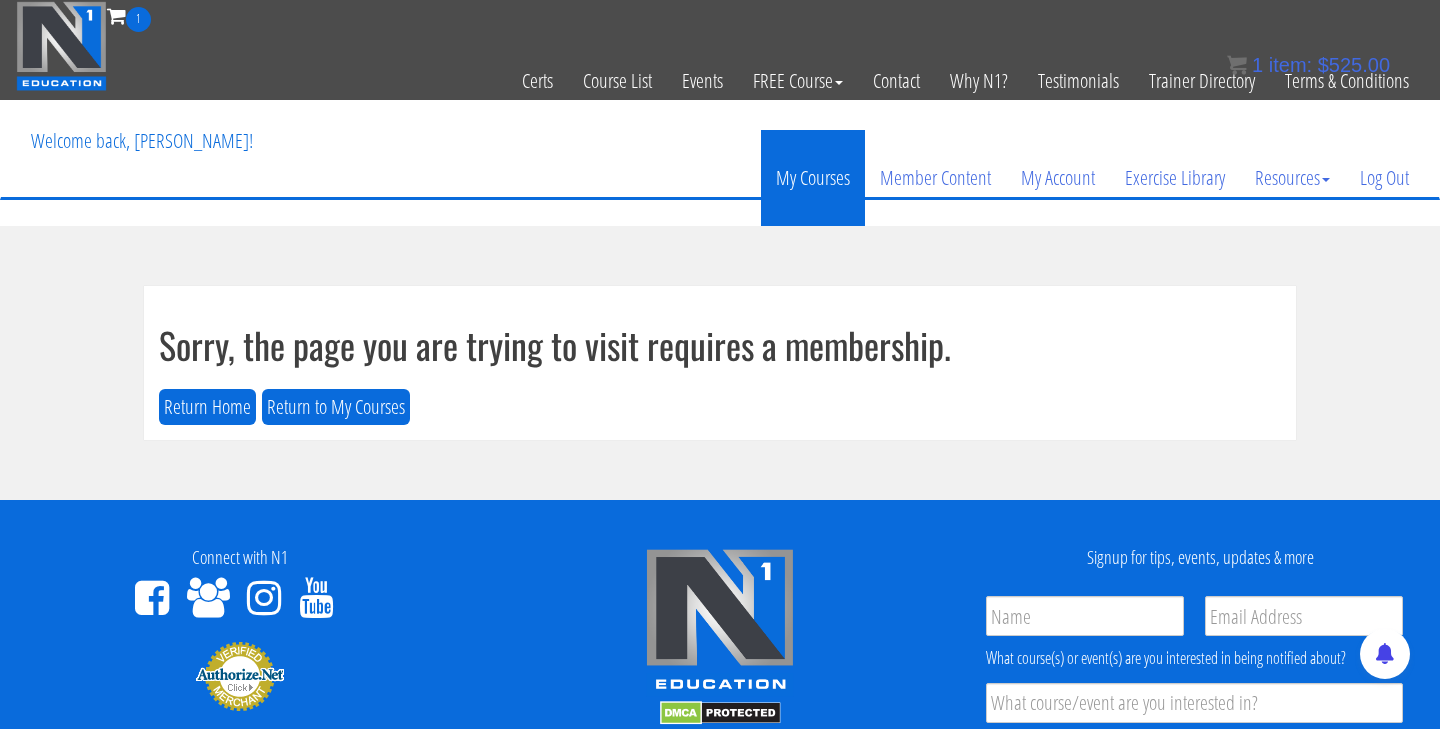 click on "My Courses" at bounding box center (813, 178) 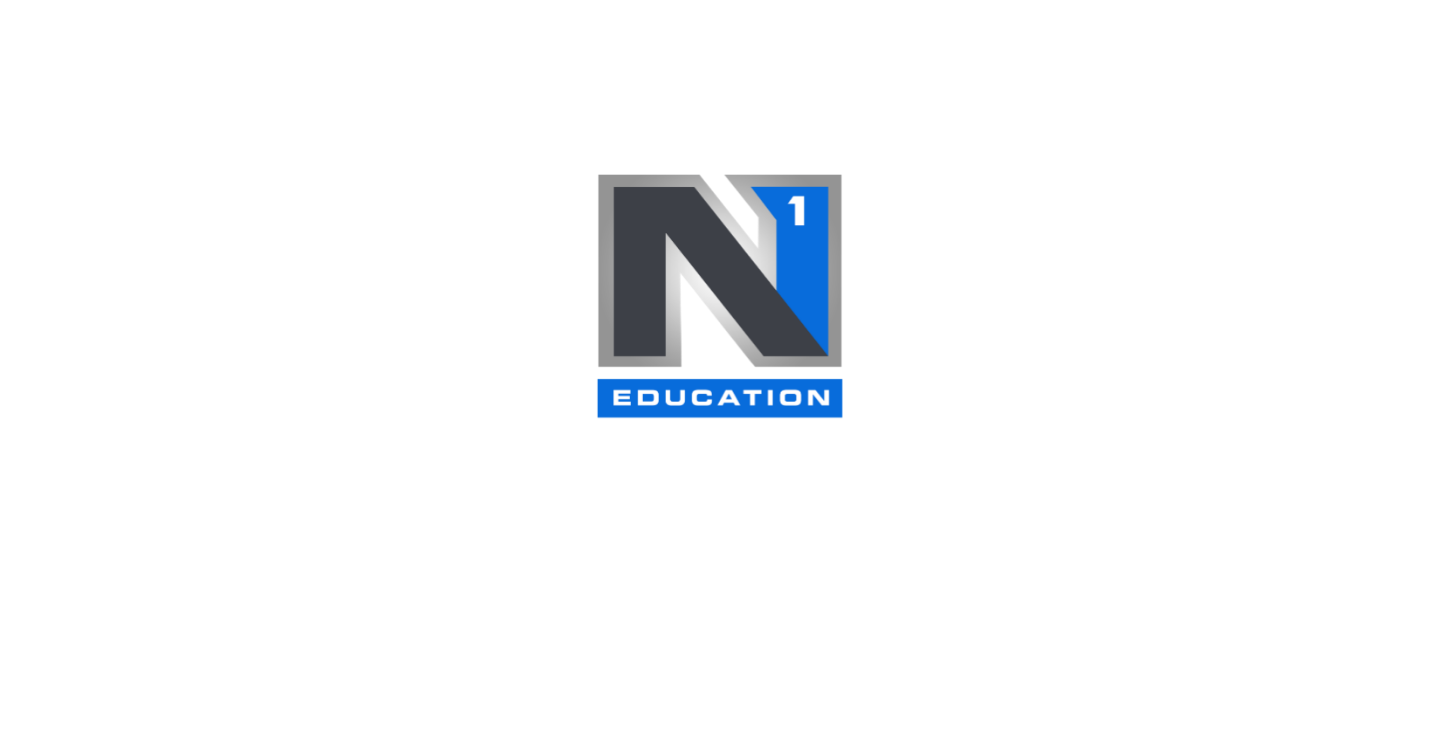 scroll, scrollTop: 0, scrollLeft: 0, axis: both 